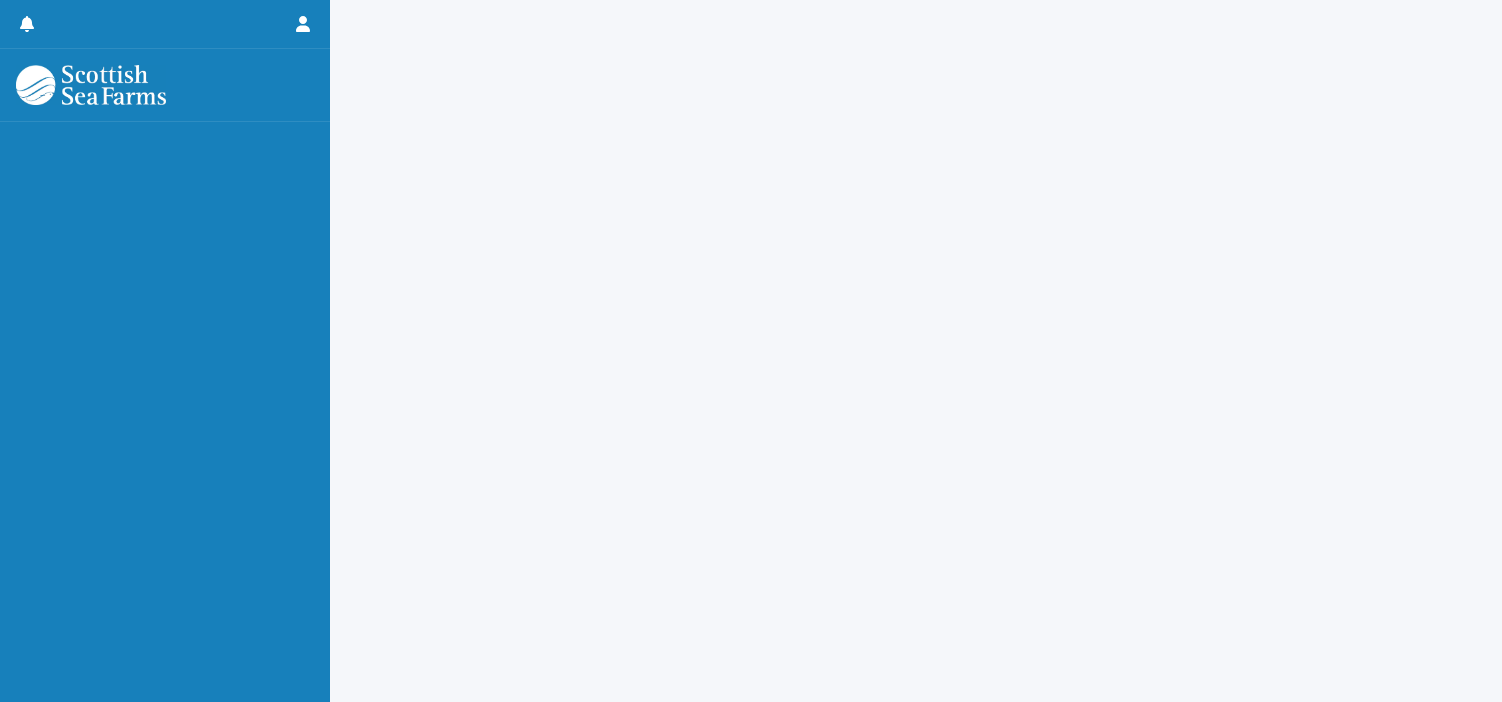 scroll, scrollTop: 0, scrollLeft: 0, axis: both 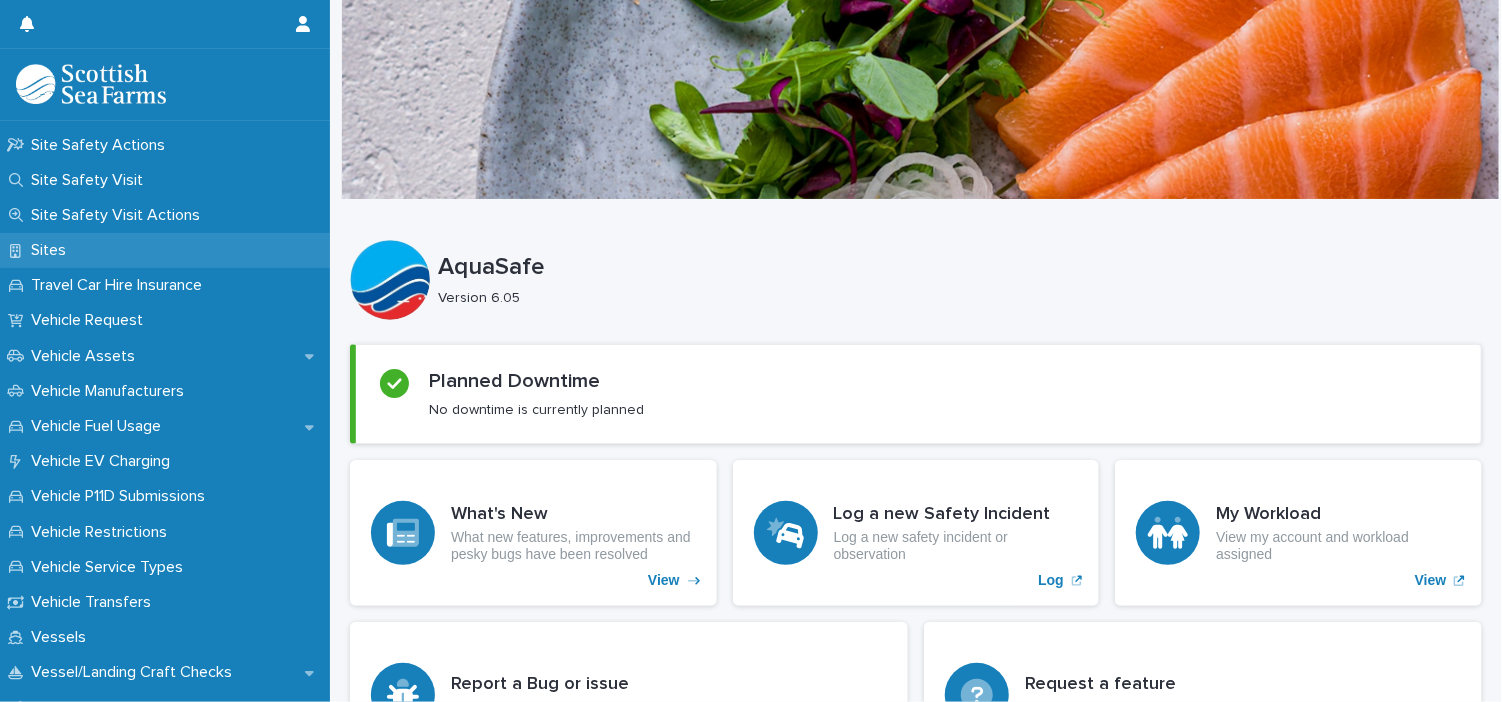 click on "Sites" at bounding box center (52, 250) 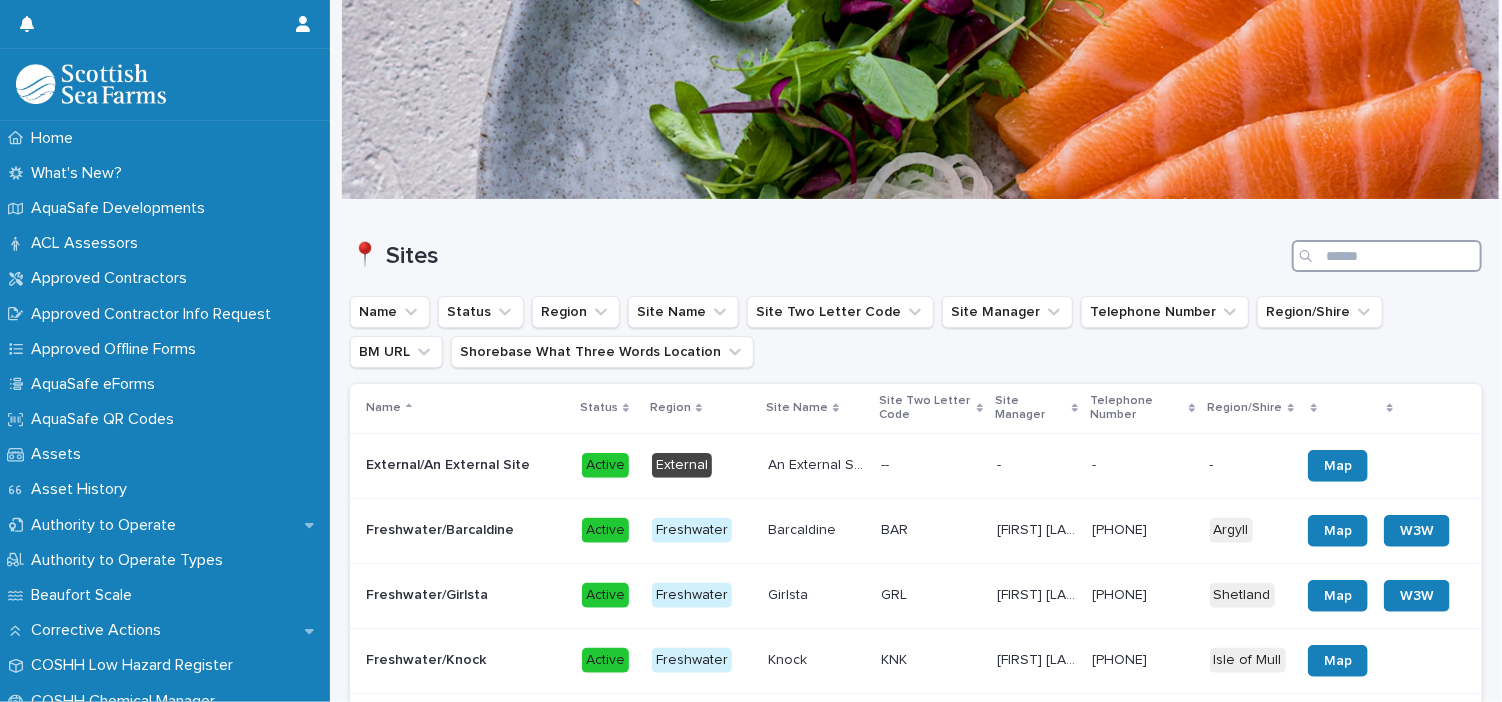 click at bounding box center (1387, 256) 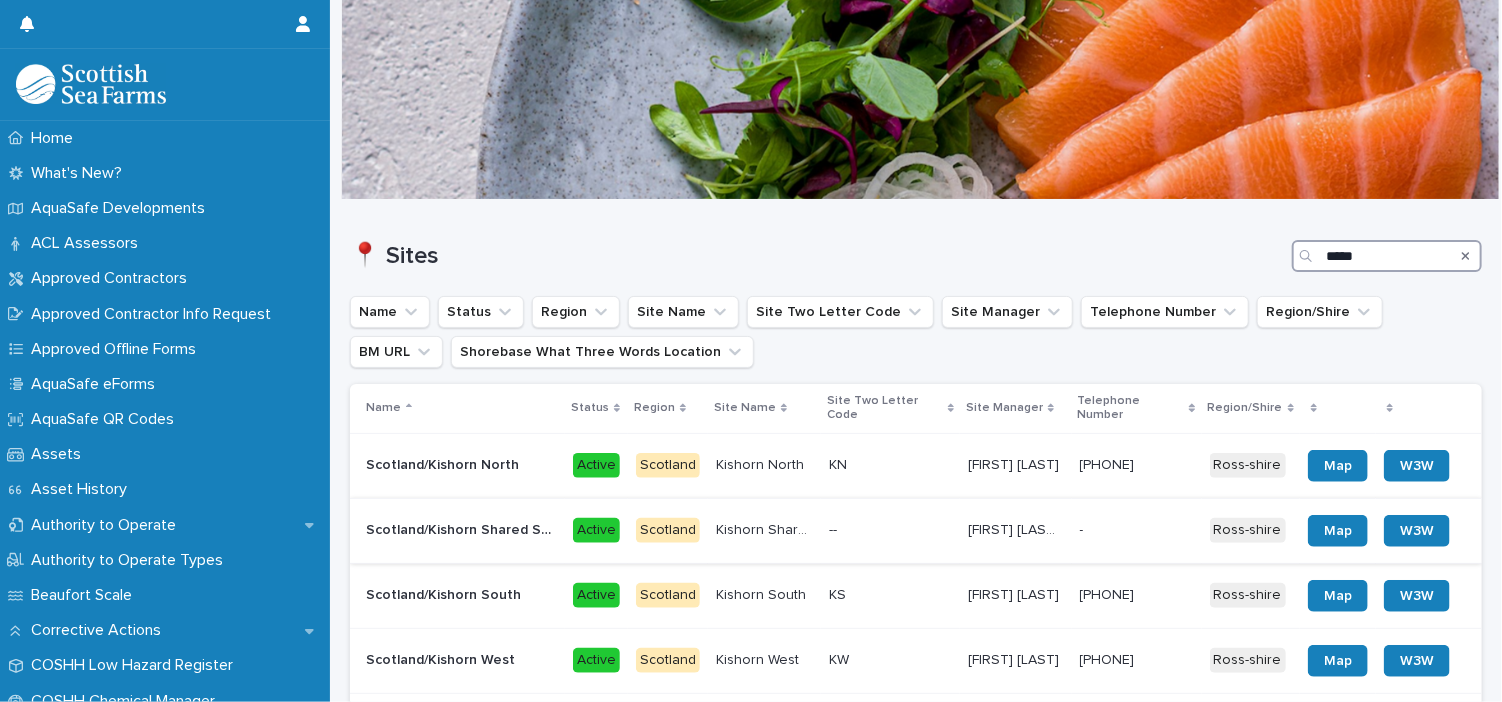 type on "*****" 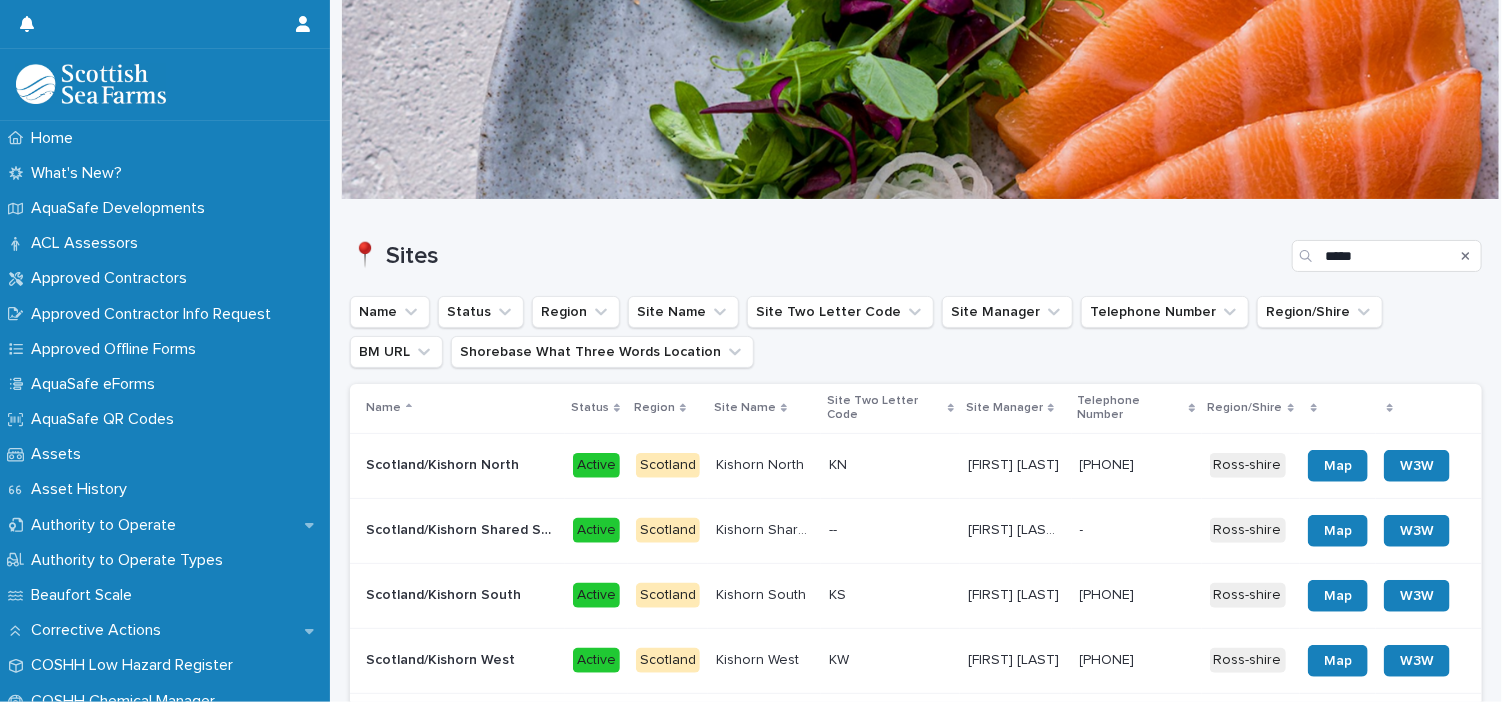 click on "Scotland/Kishorn Shared Shorebase" at bounding box center (463, 528) 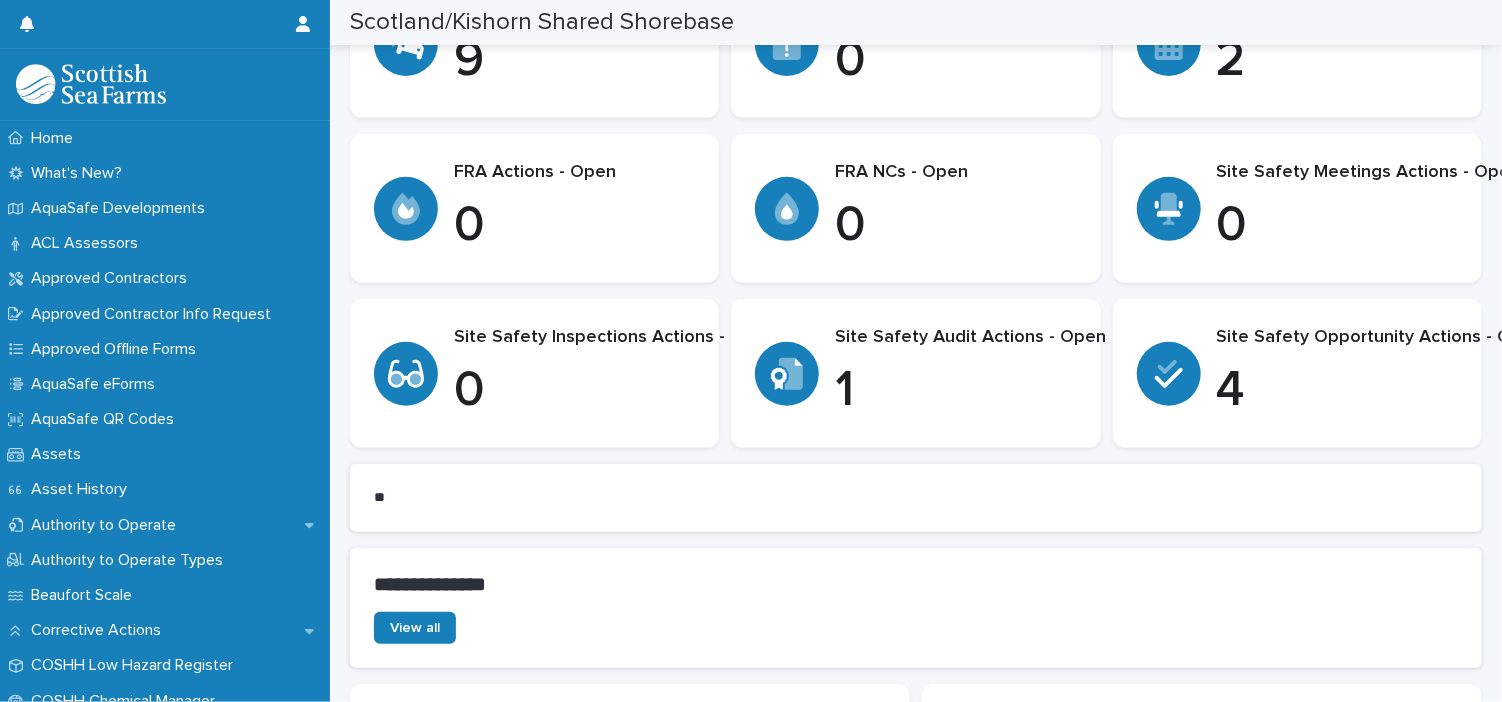 scroll, scrollTop: 348, scrollLeft: 0, axis: vertical 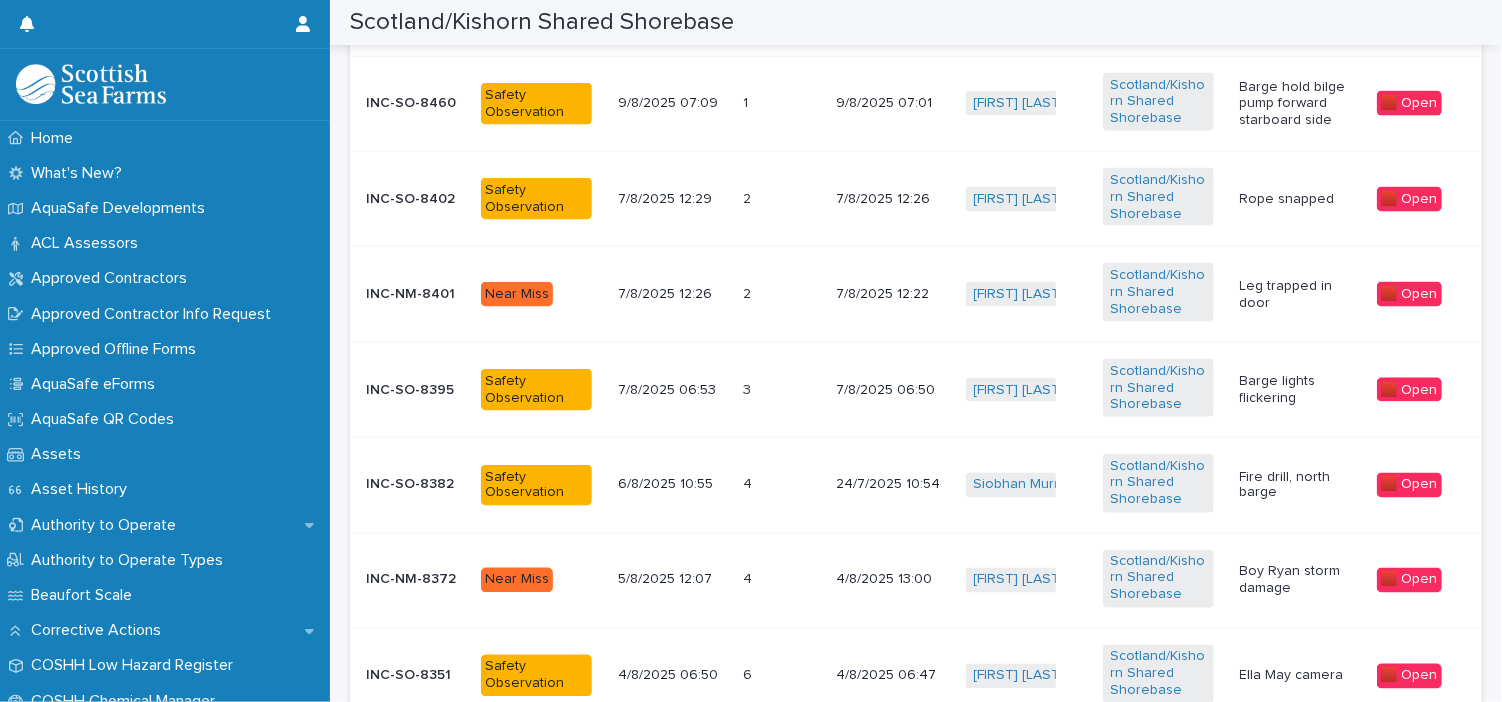 click on "INC-NM-8372" at bounding box center (415, 580) 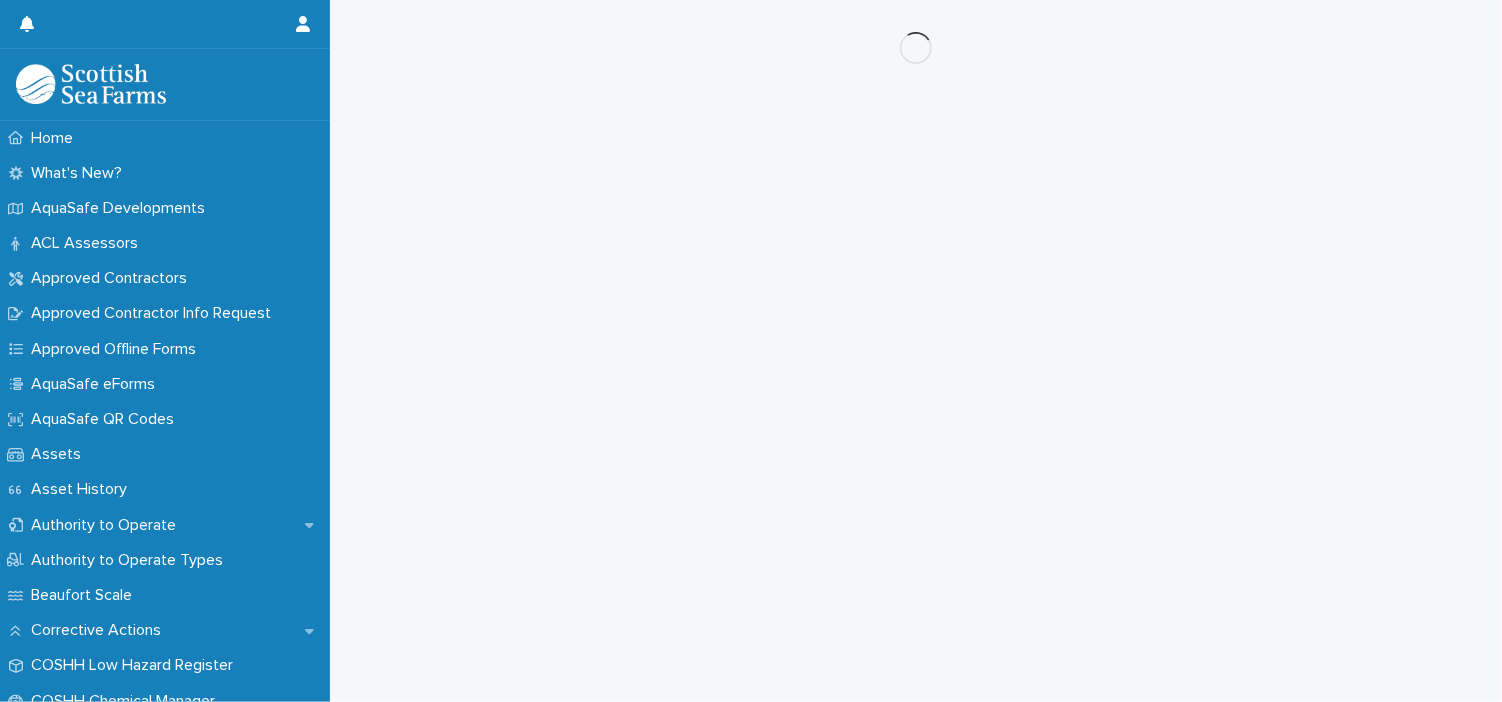 scroll, scrollTop: 0, scrollLeft: 0, axis: both 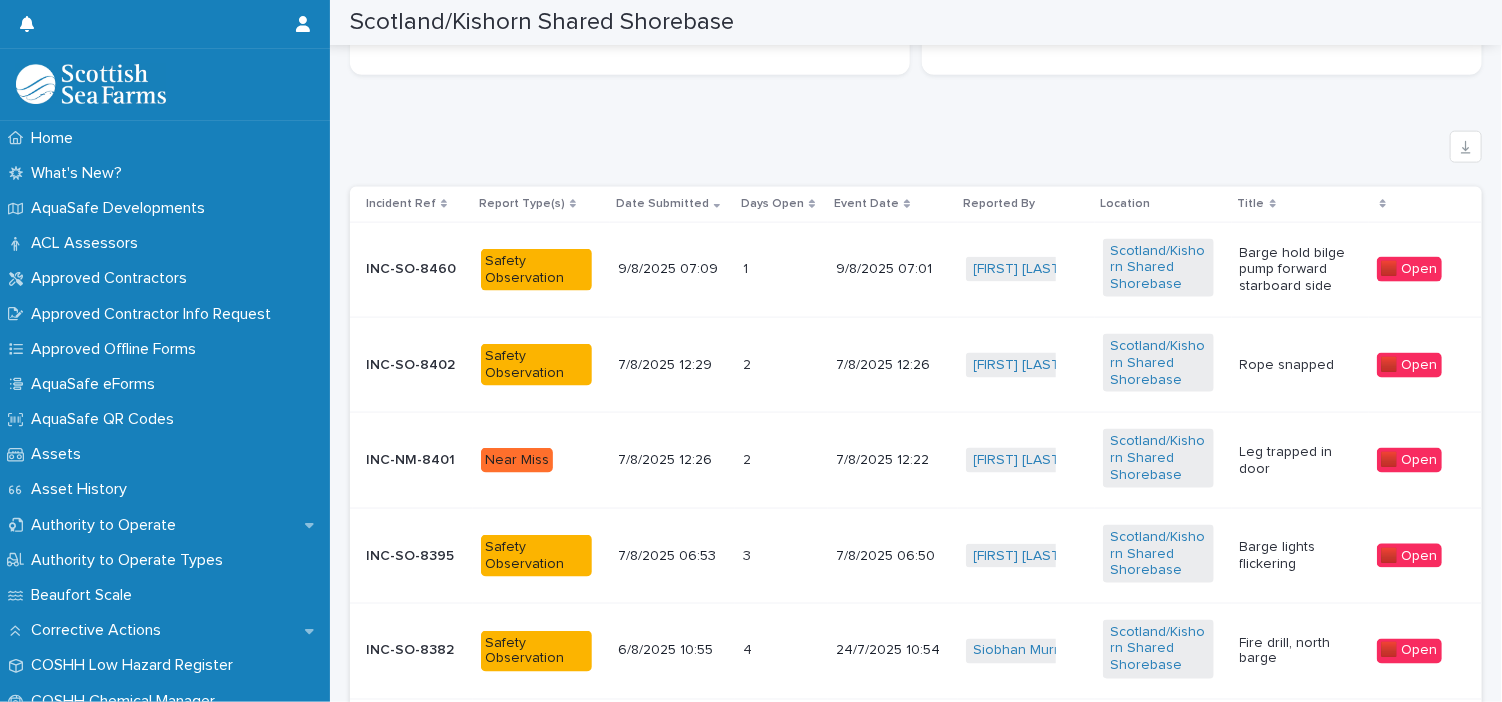 click on "INC-SO-8460" at bounding box center (415, 269) 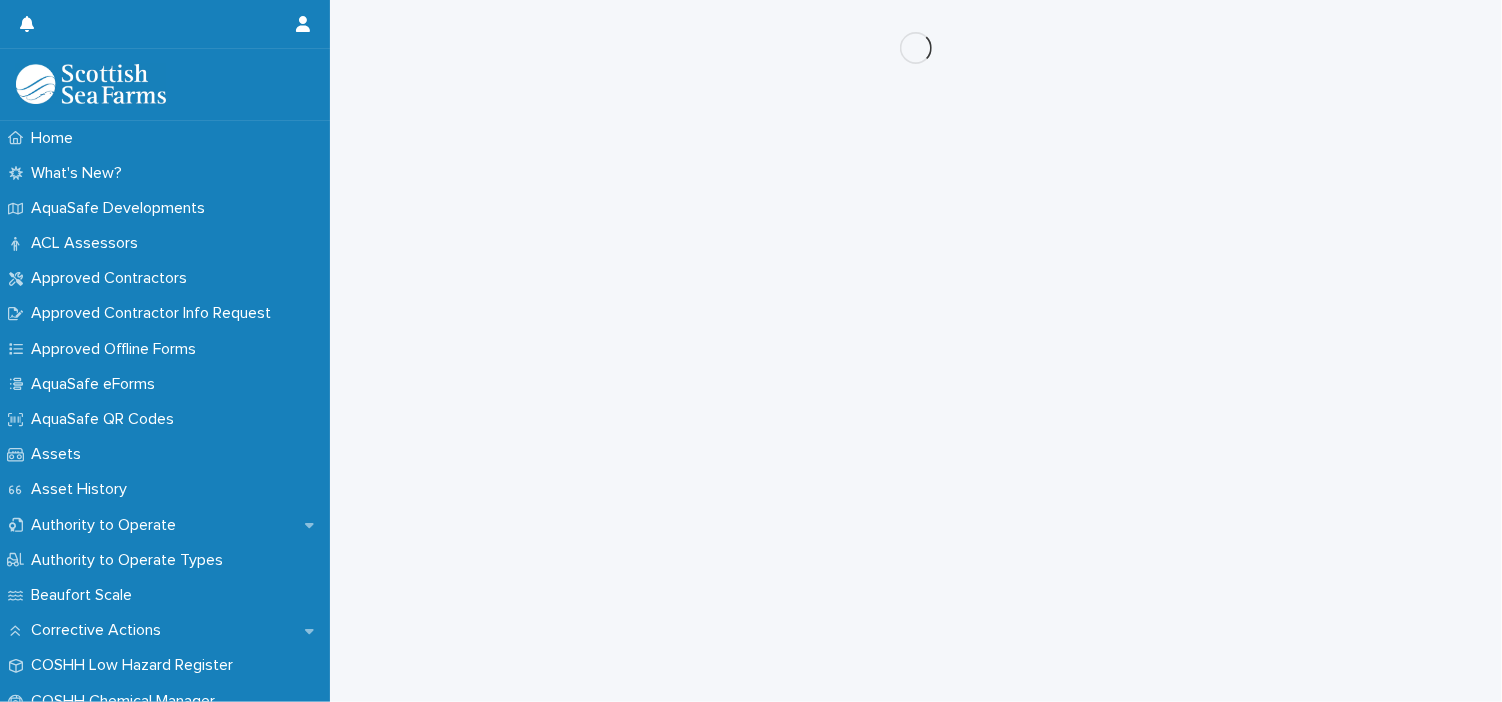 scroll, scrollTop: 0, scrollLeft: 0, axis: both 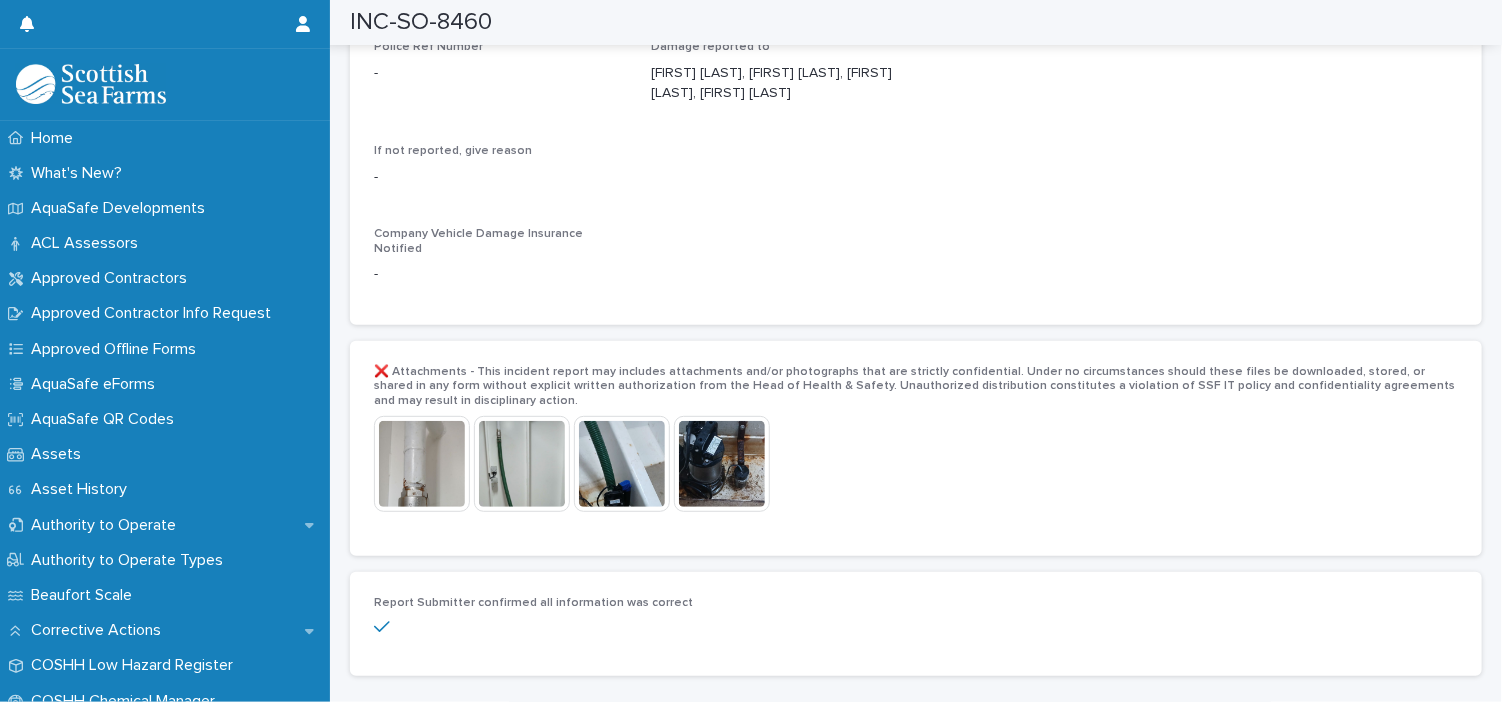 click at bounding box center [422, 464] 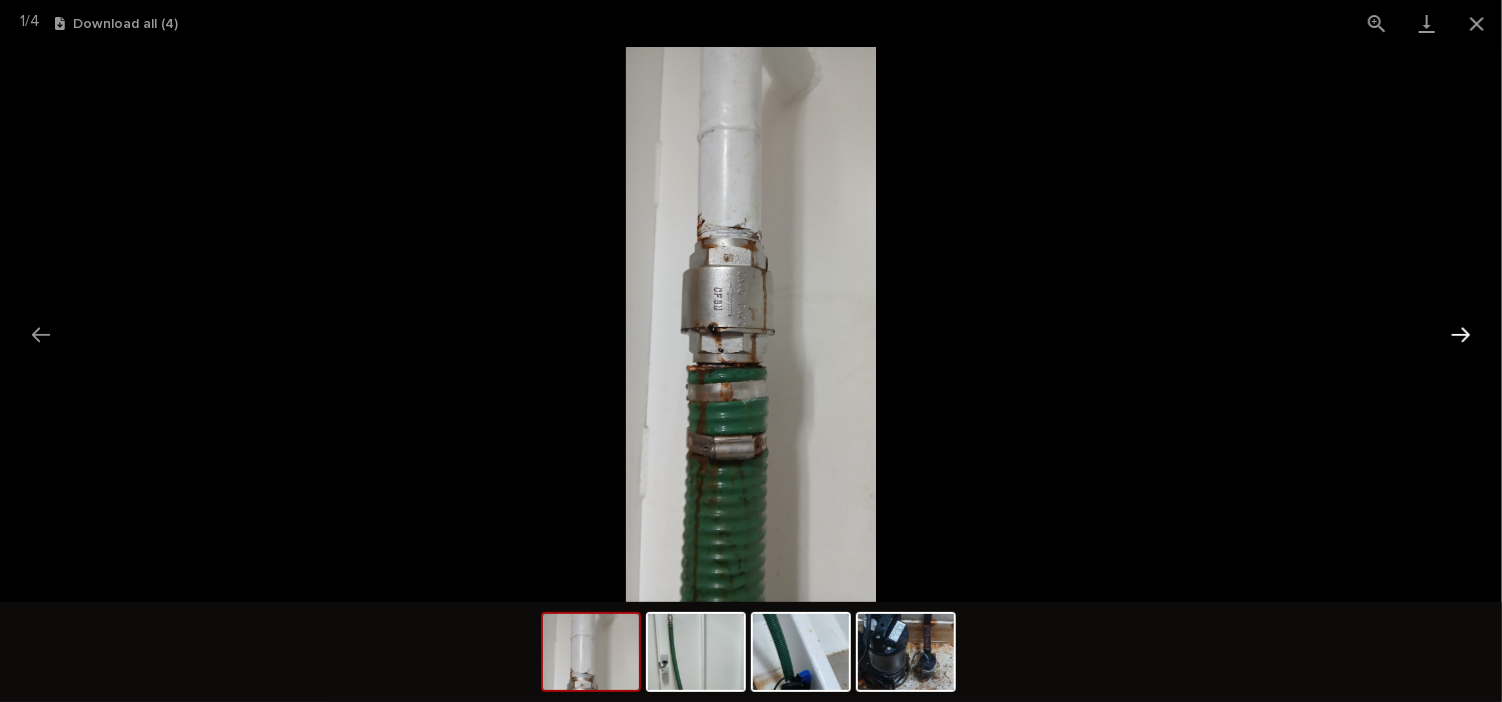 click at bounding box center (1461, 334) 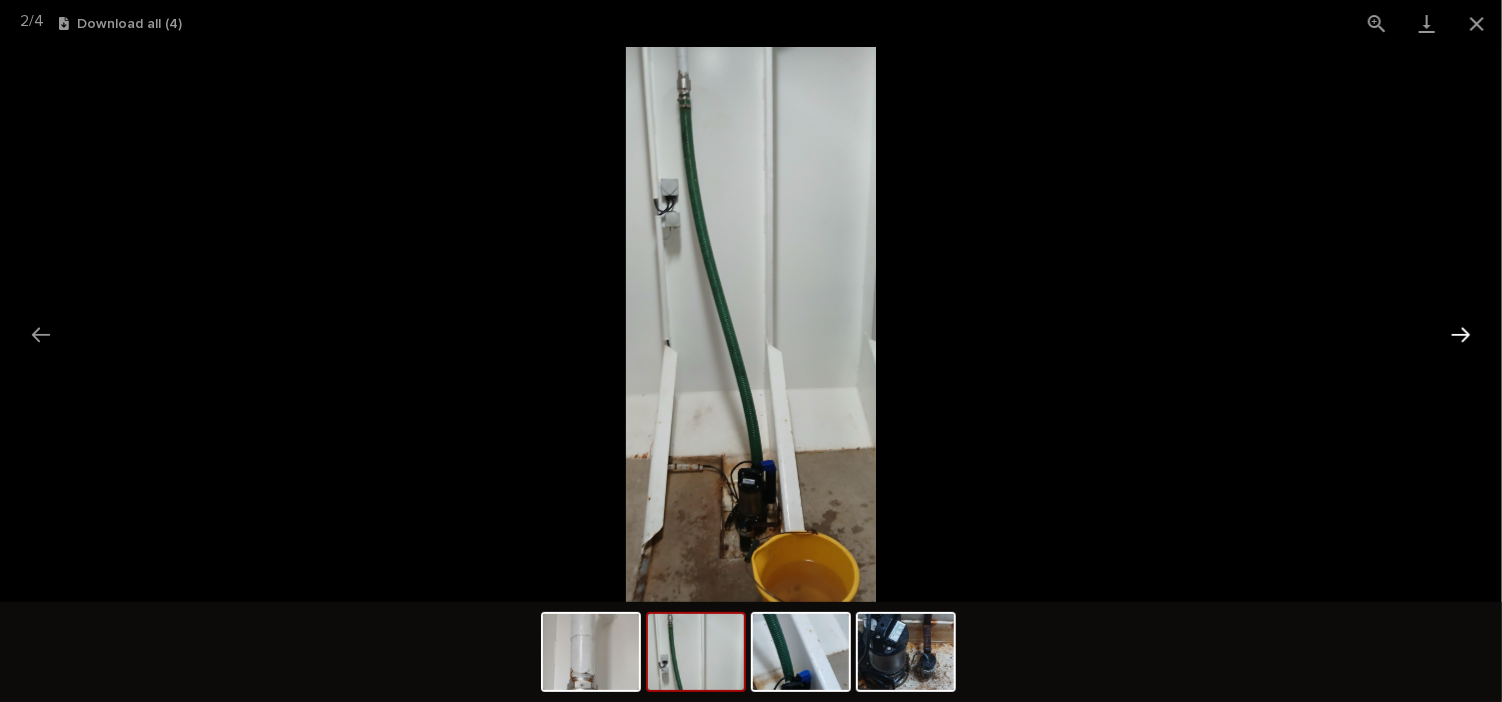 click at bounding box center [1461, 334] 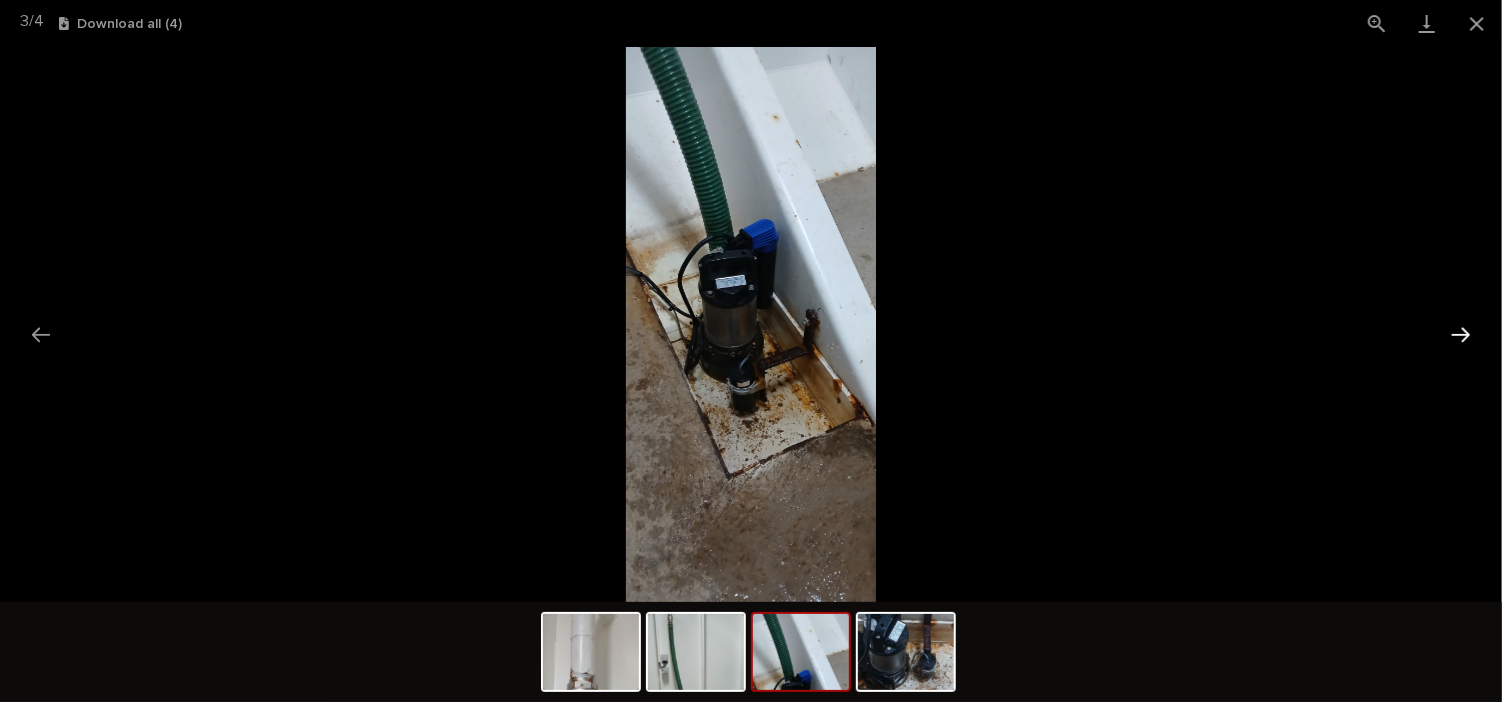 click at bounding box center (1461, 334) 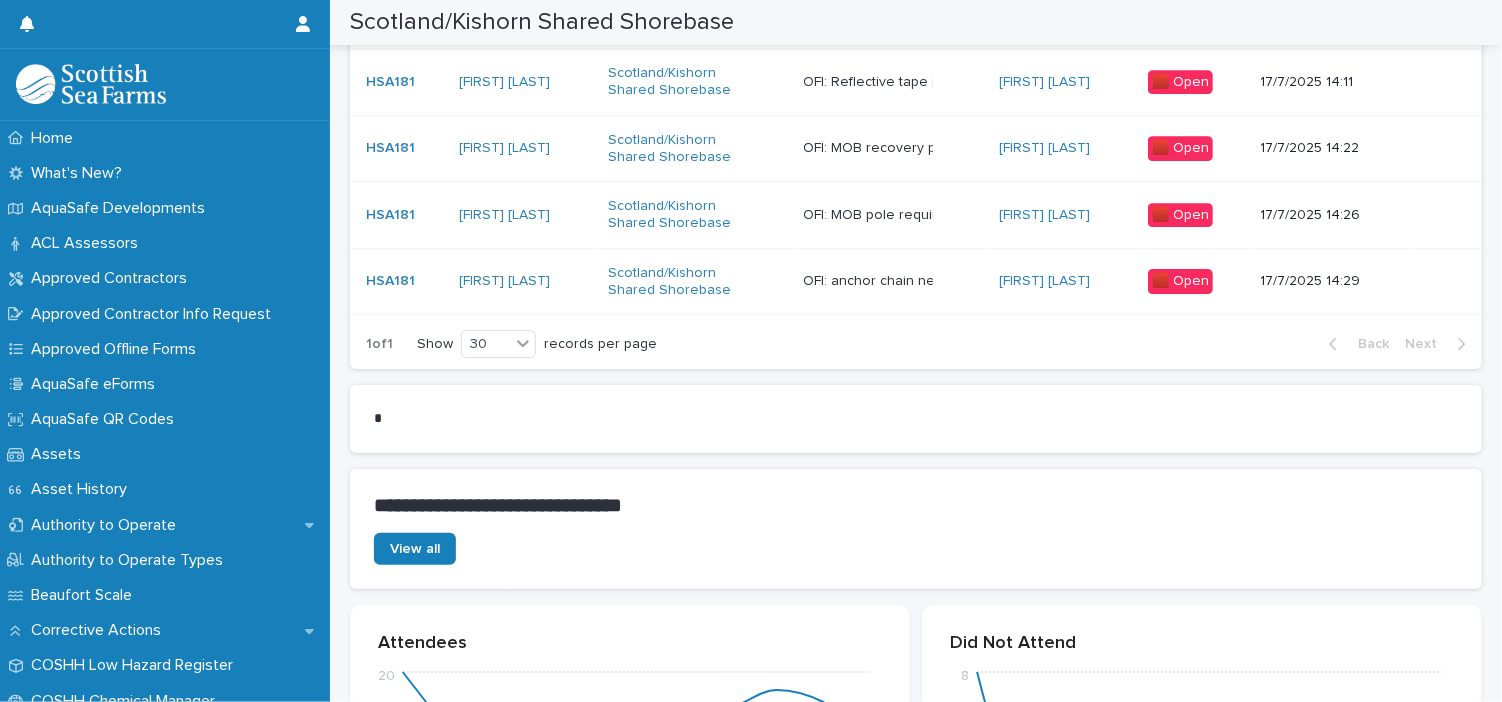 scroll, scrollTop: 6992, scrollLeft: 0, axis: vertical 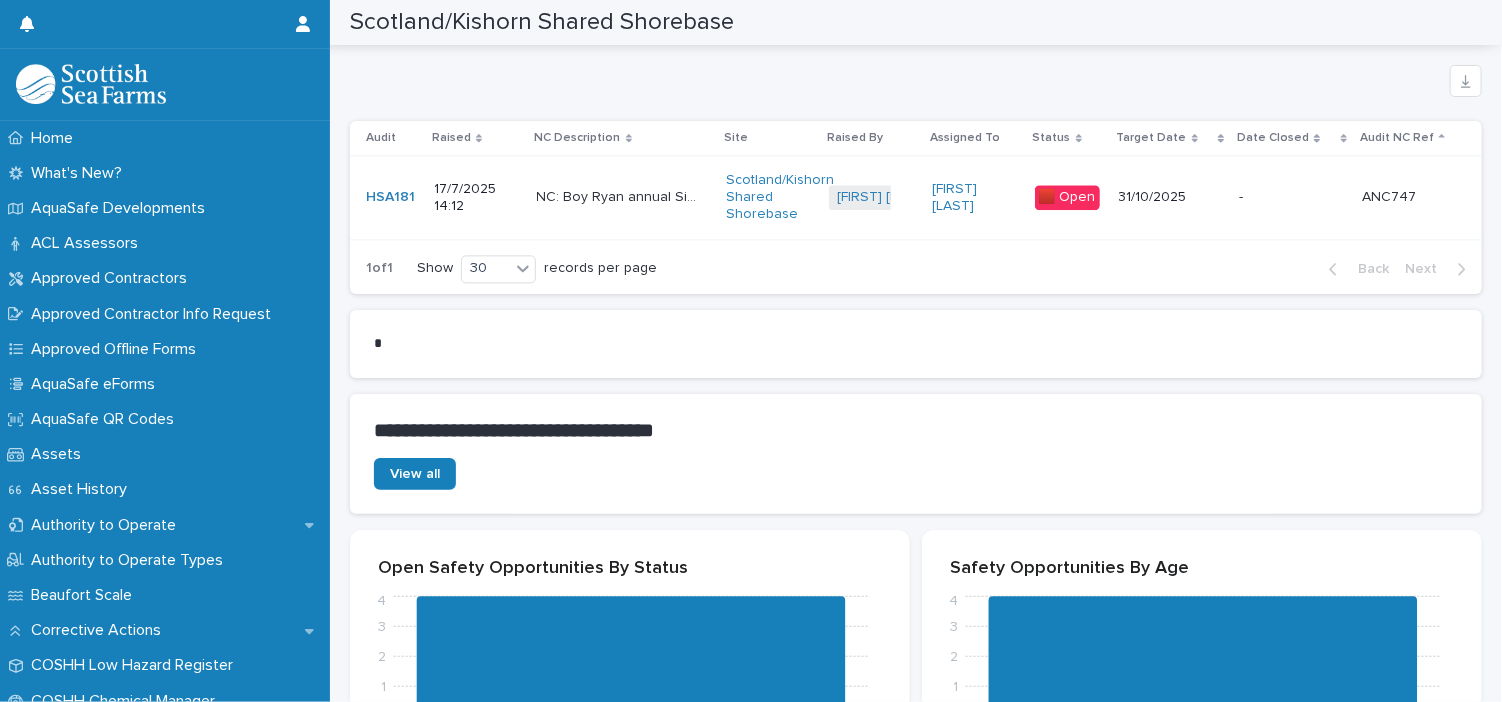 click on "NC: Boy Ryan annual Signatures missing on the SWB2 in 2024" at bounding box center [622, 195] 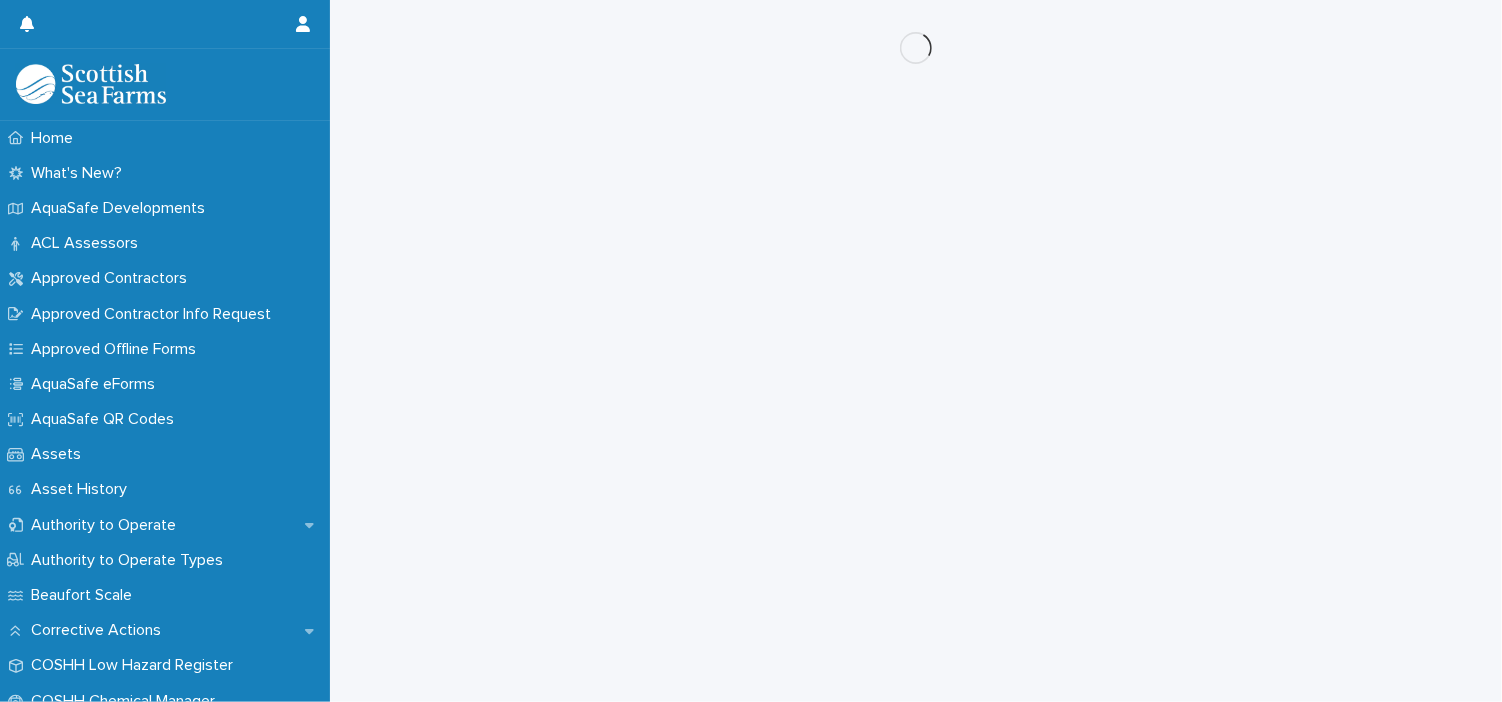 scroll, scrollTop: 0, scrollLeft: 0, axis: both 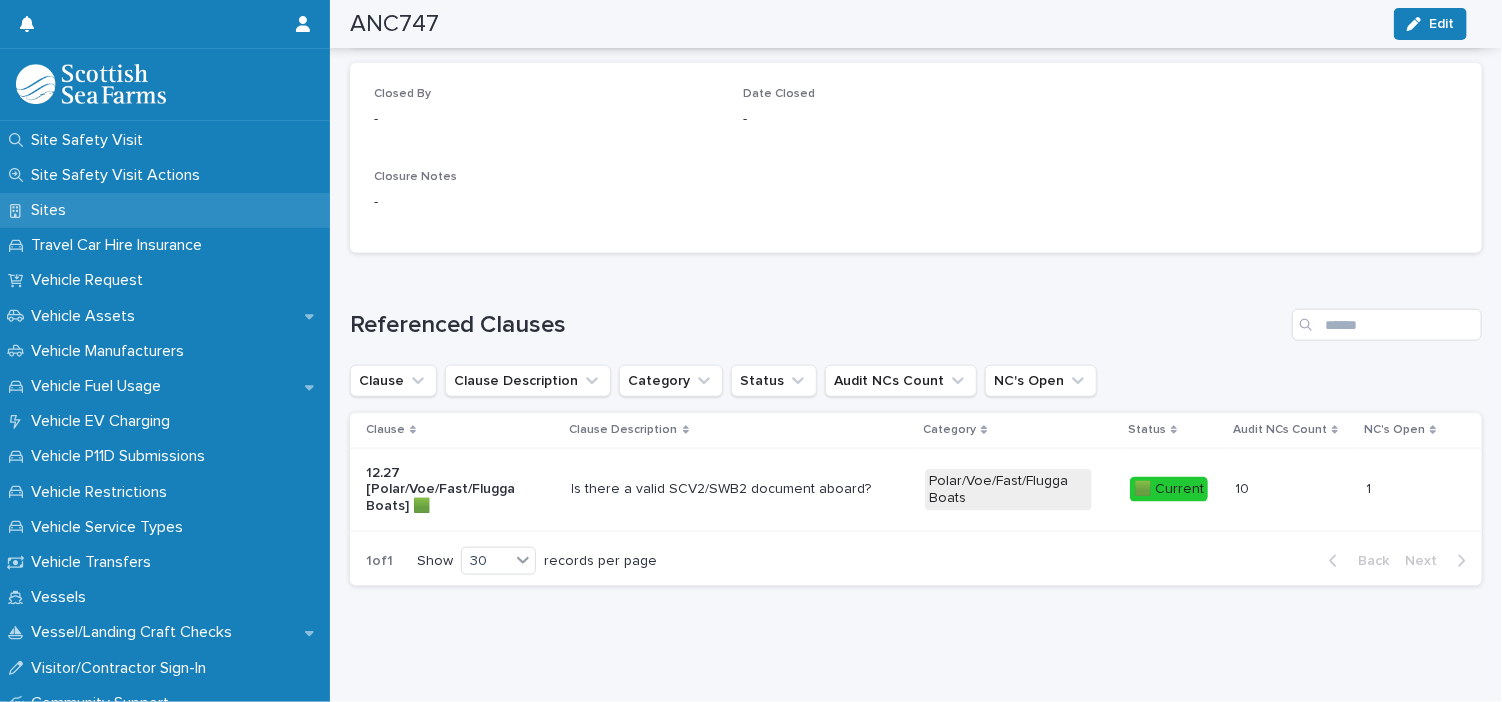 click on "Sites" at bounding box center [52, 210] 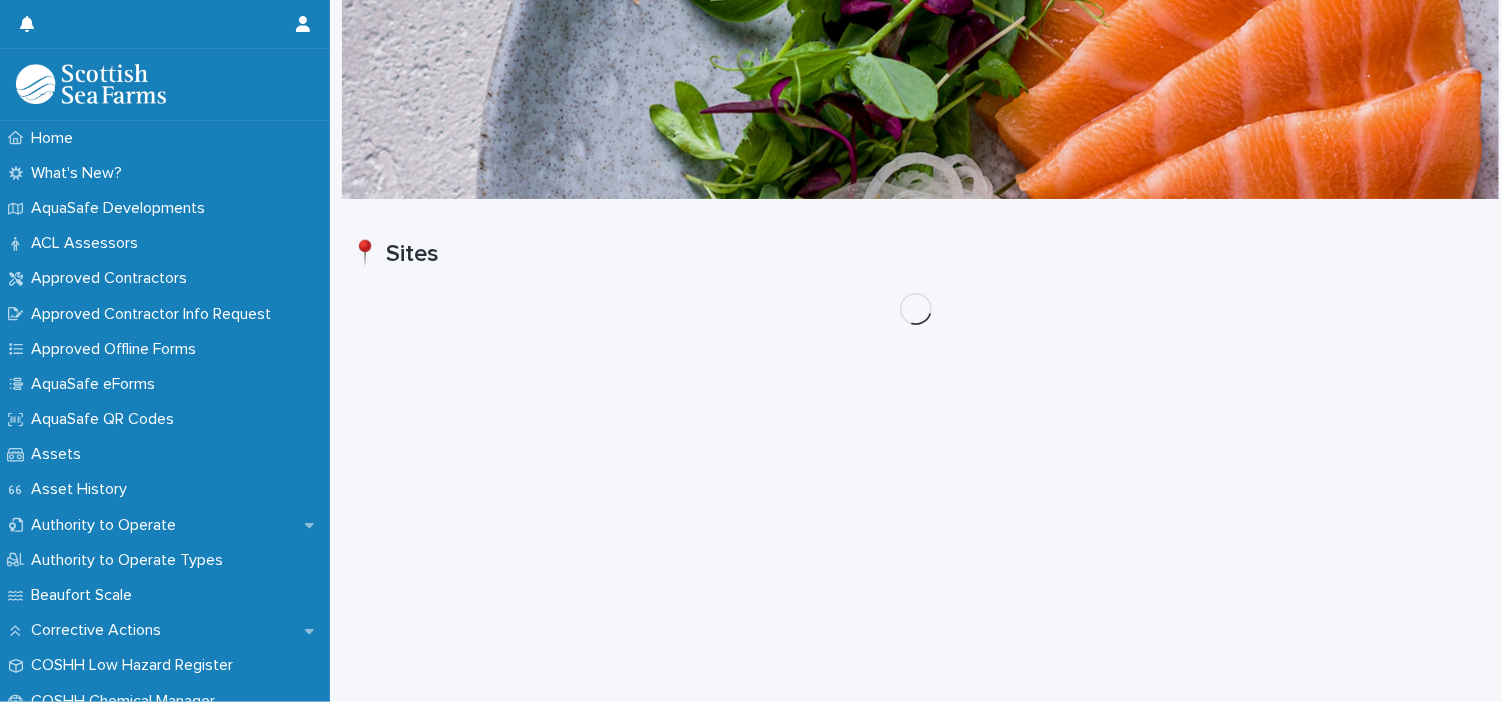 scroll, scrollTop: 0, scrollLeft: 0, axis: both 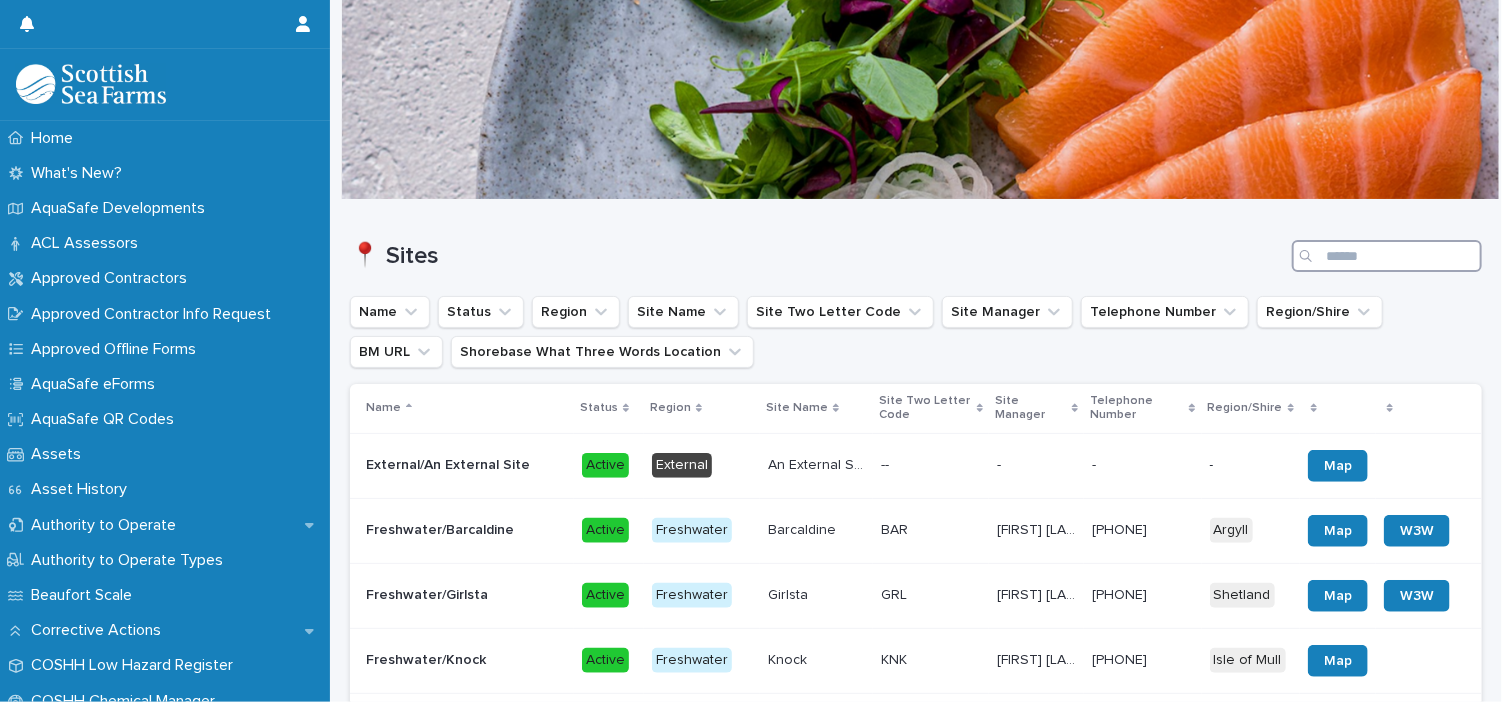 click at bounding box center (1387, 256) 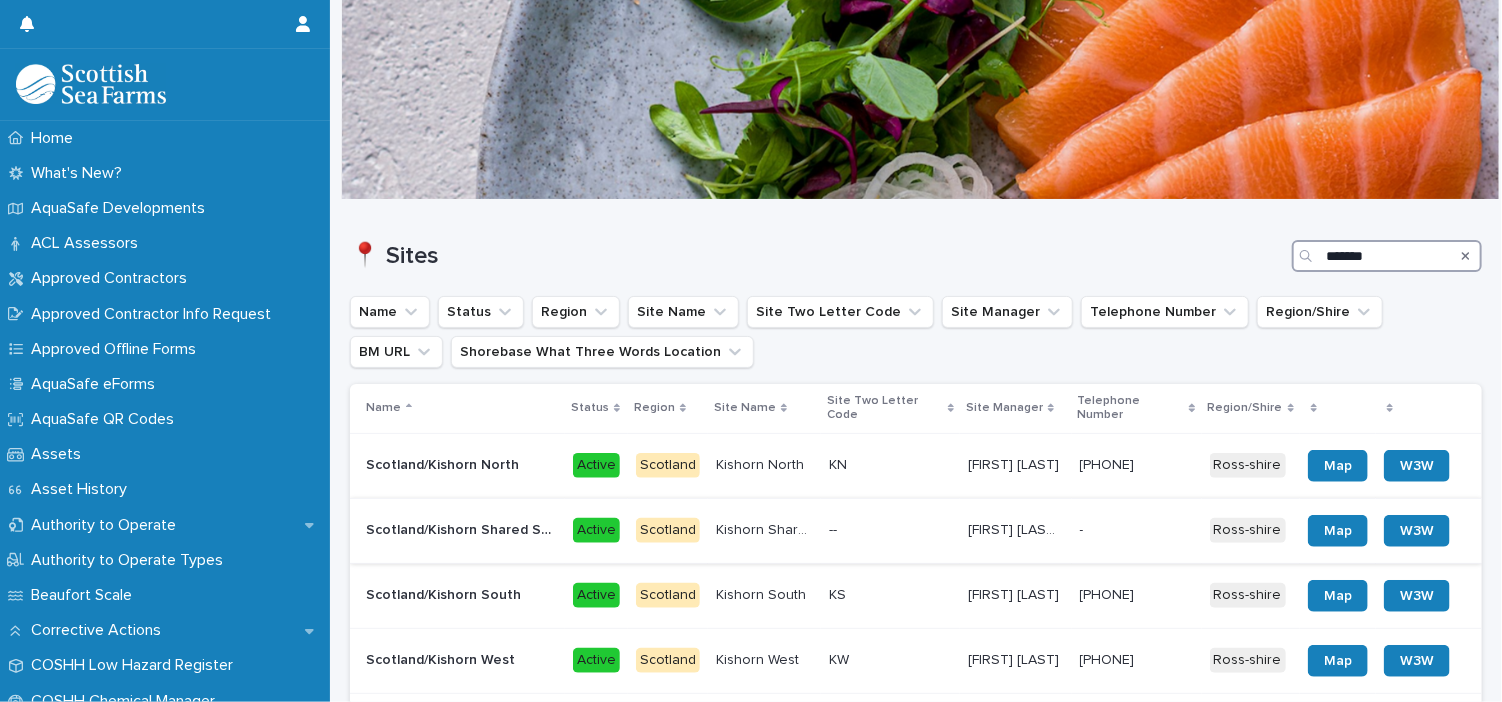 type on "*******" 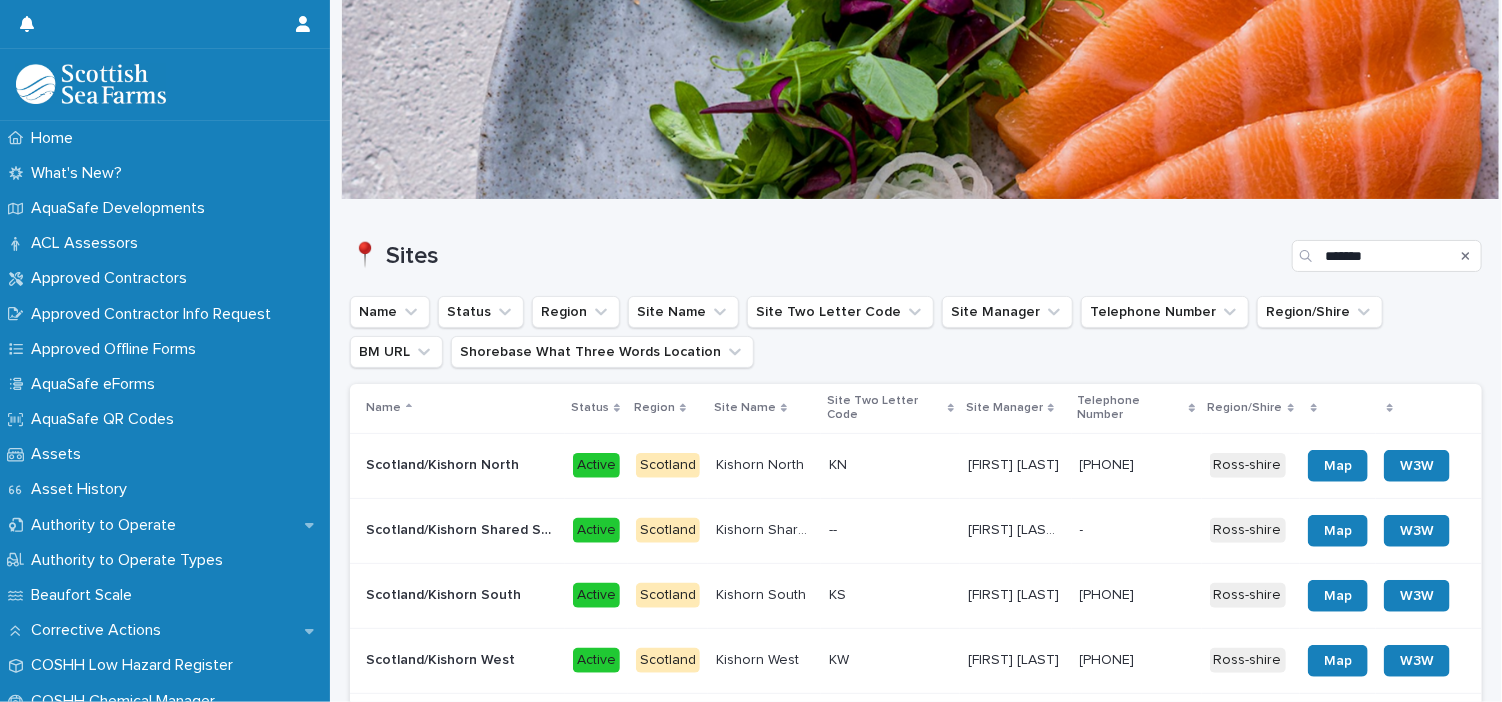 click at bounding box center (879, 530) 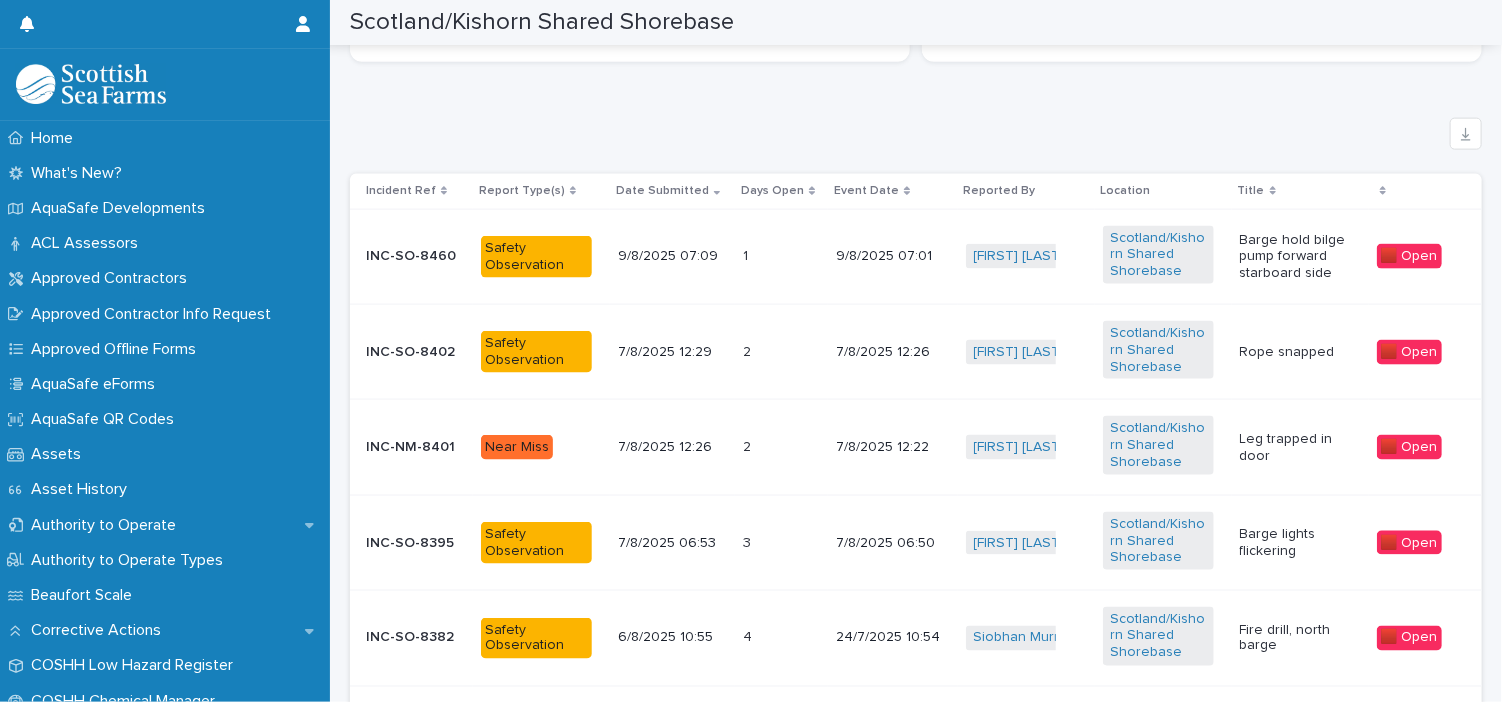 scroll, scrollTop: 1209, scrollLeft: 0, axis: vertical 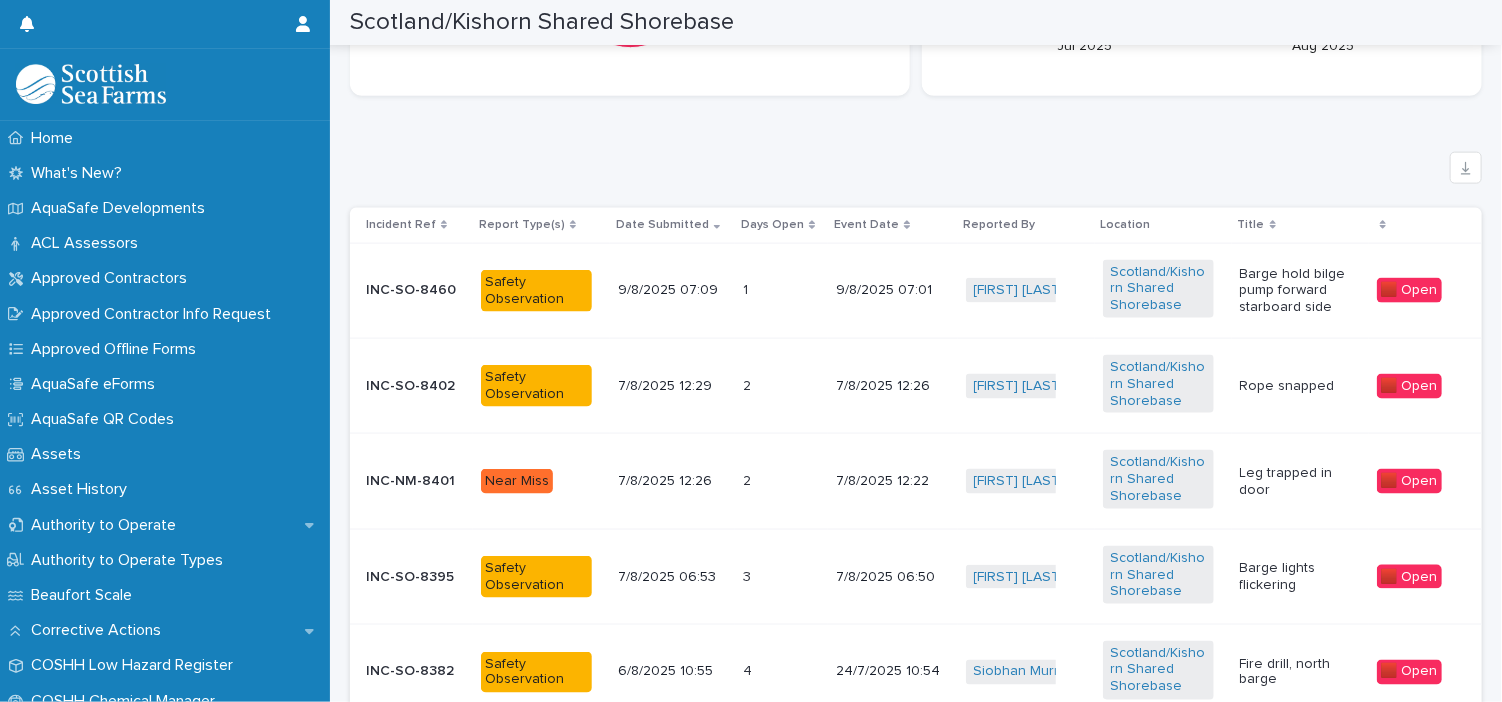 click on "INC-SO-8402" at bounding box center (415, 386) 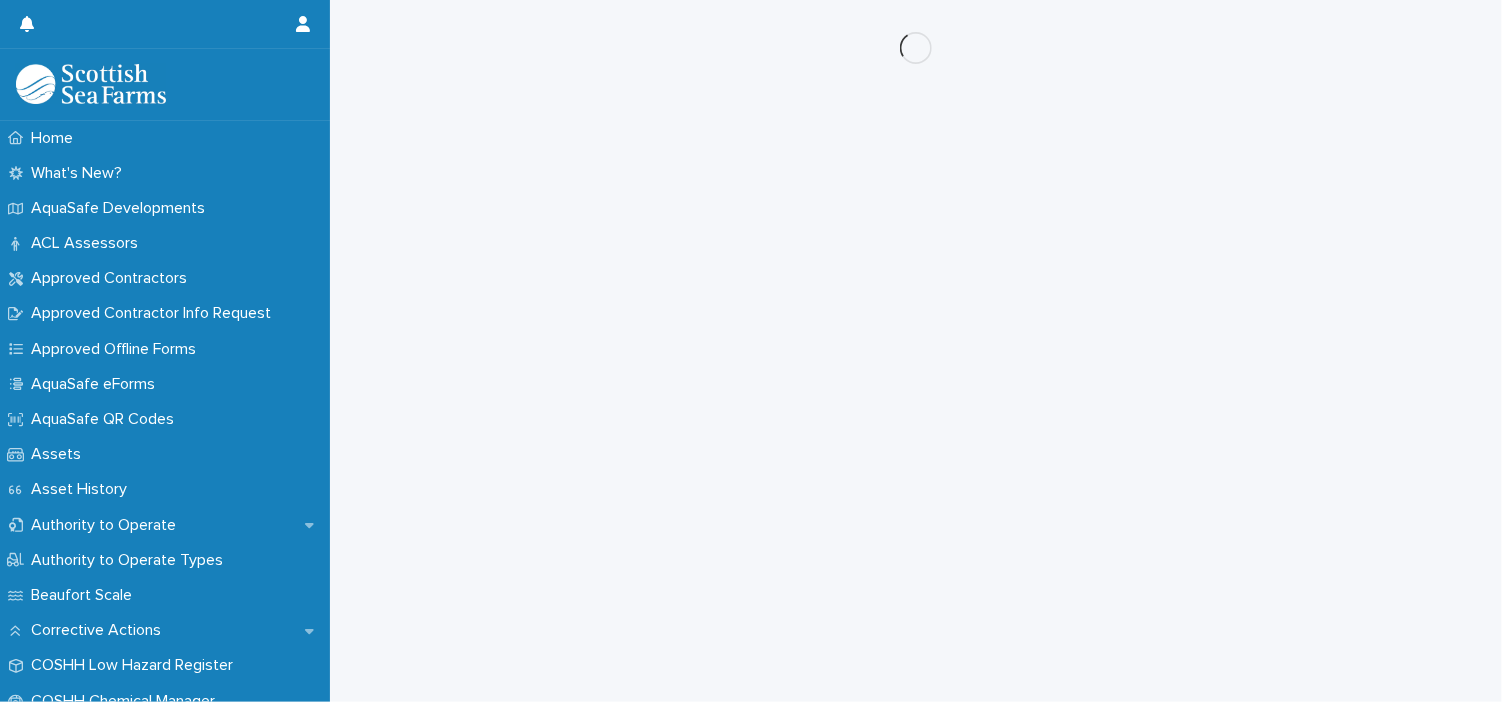 scroll, scrollTop: 0, scrollLeft: 0, axis: both 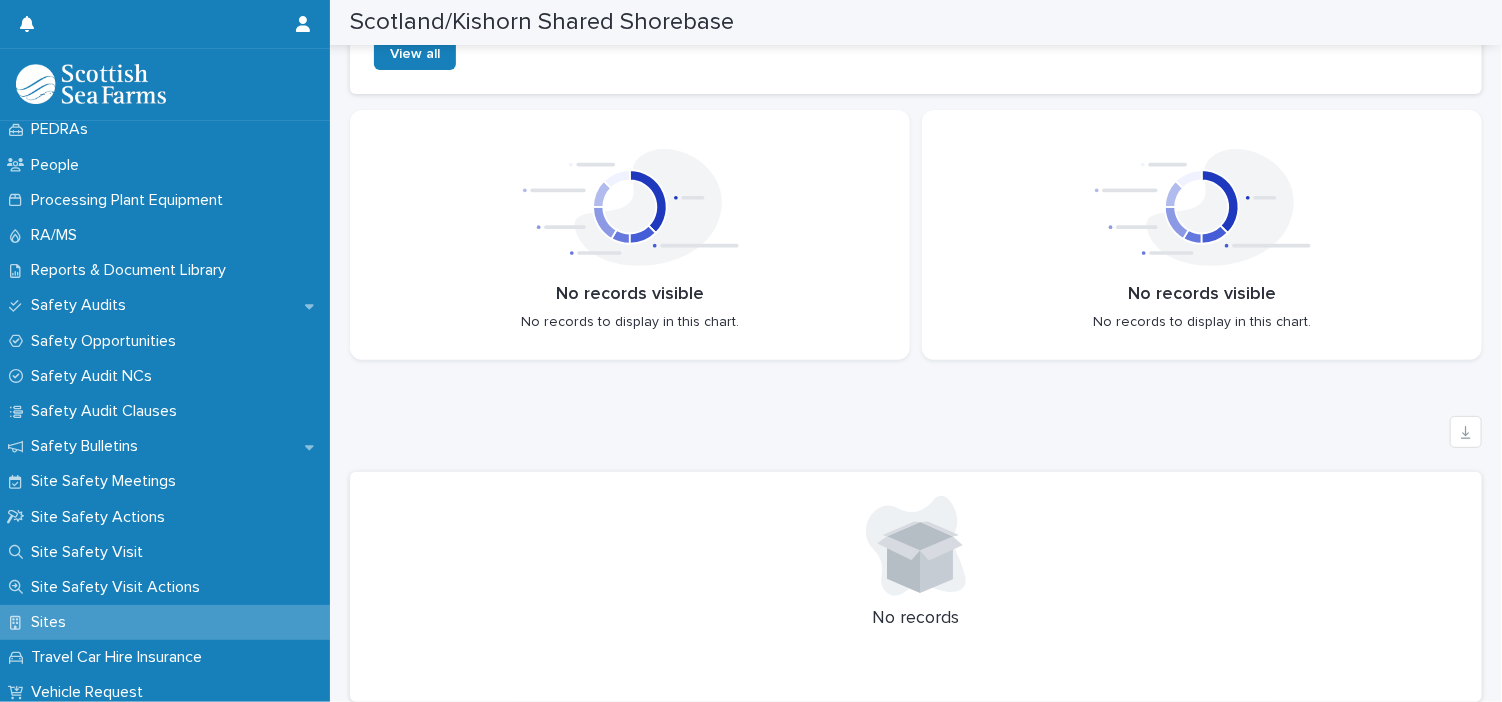 click on "Sites" at bounding box center [165, 622] 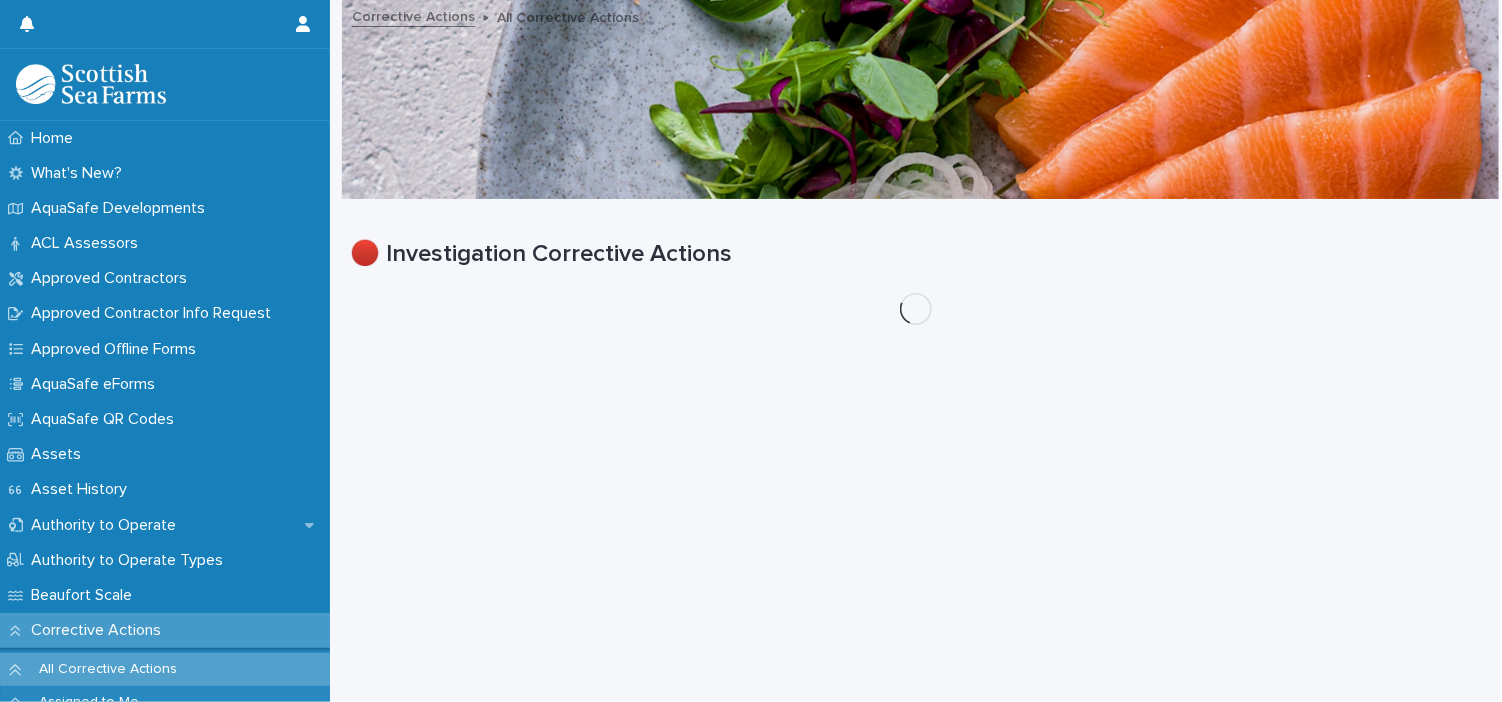 scroll, scrollTop: 0, scrollLeft: 0, axis: both 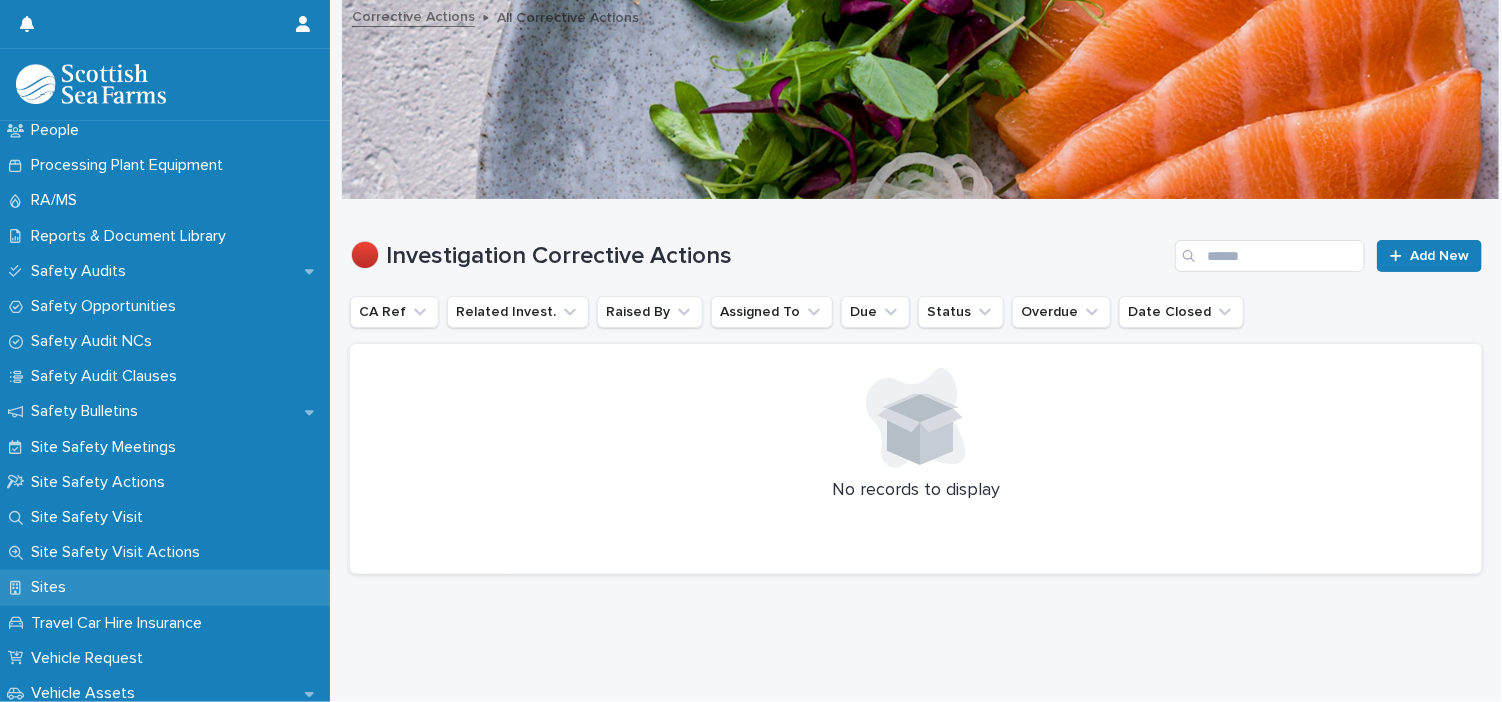 click on "Sites" at bounding box center [52, 587] 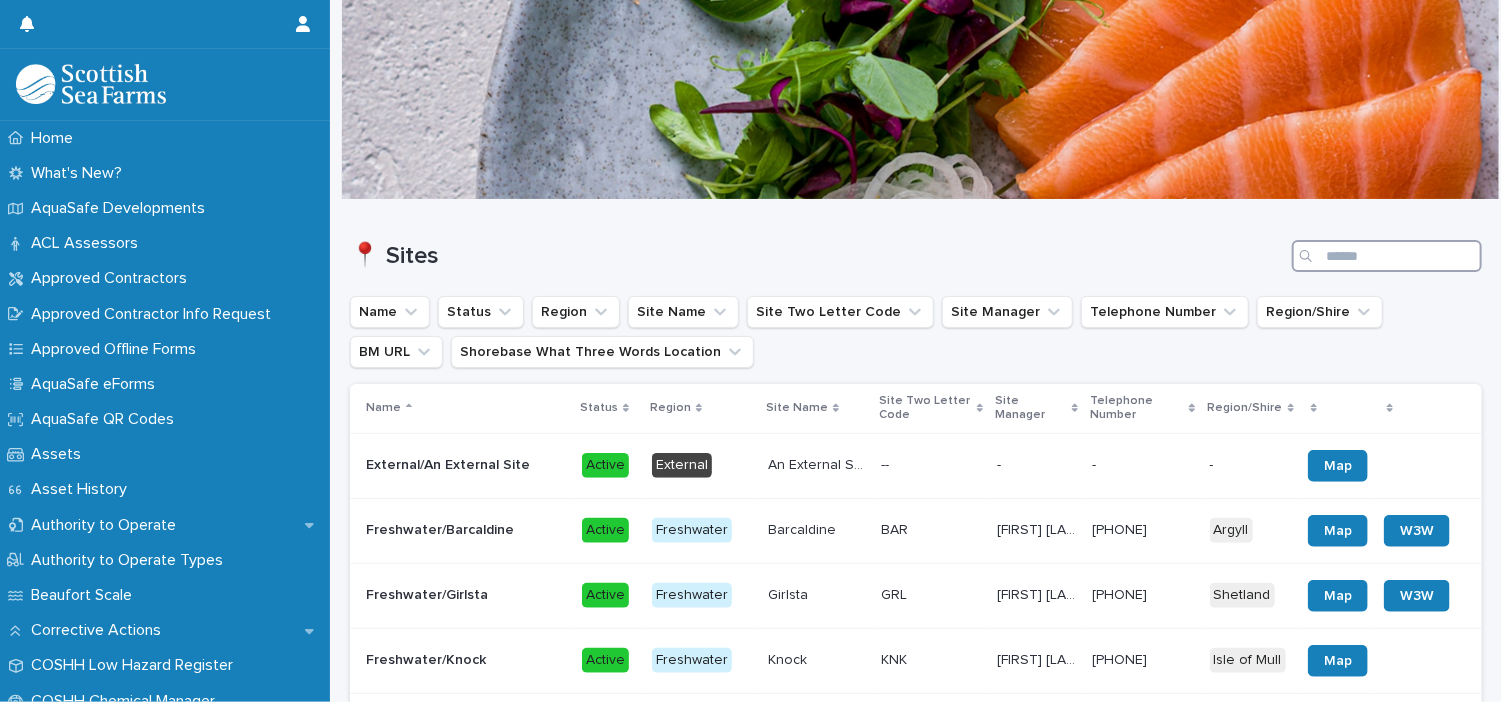 click at bounding box center [1387, 256] 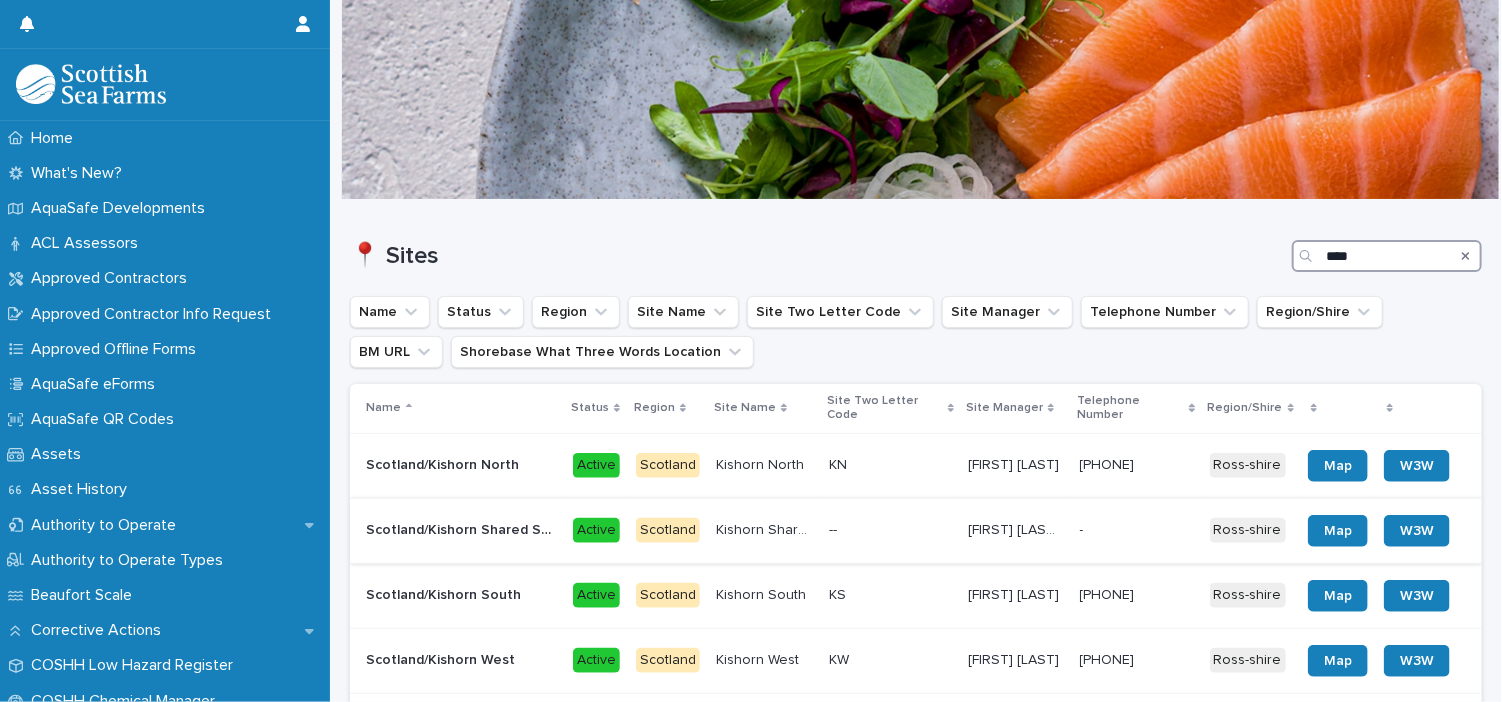 type on "****" 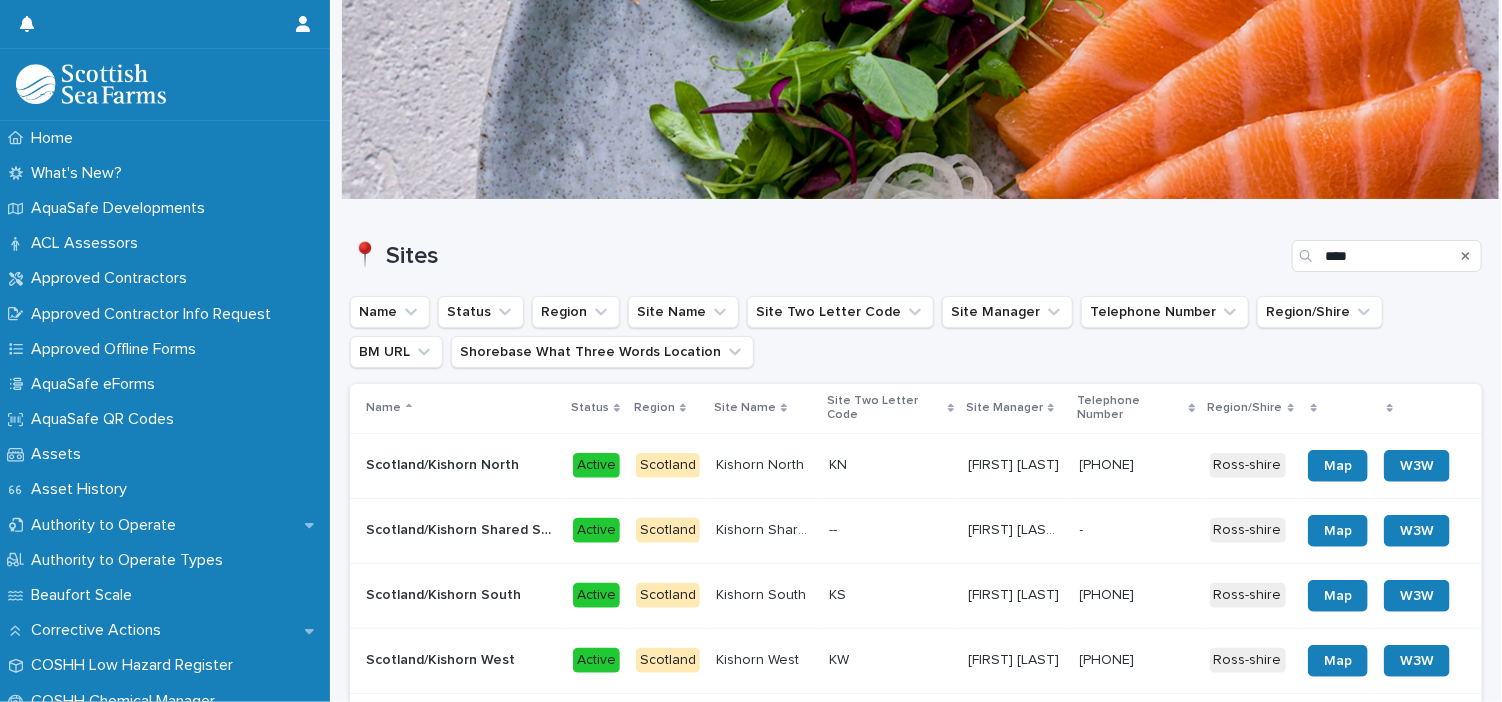 click on "Kishorn Shared Shorebase" at bounding box center (766, 528) 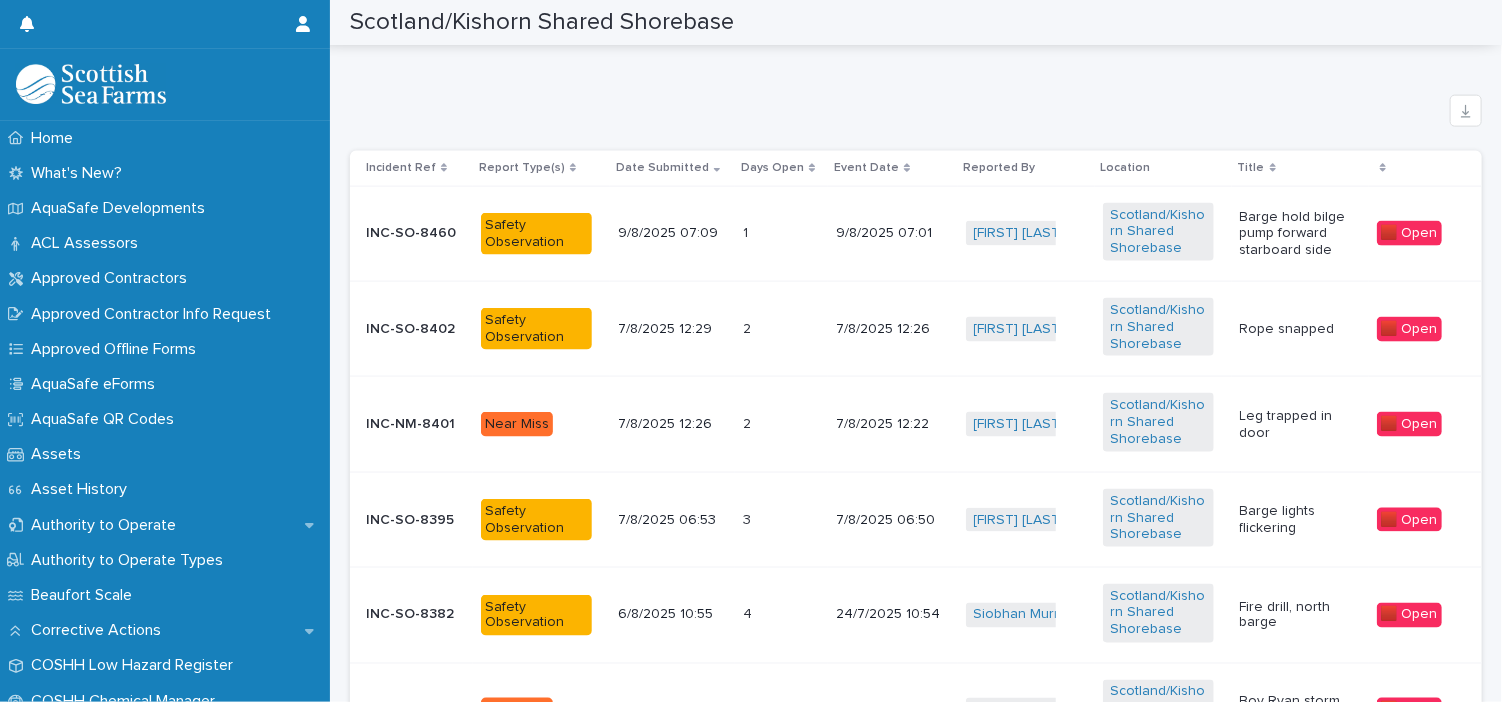 scroll, scrollTop: 1288, scrollLeft: 0, axis: vertical 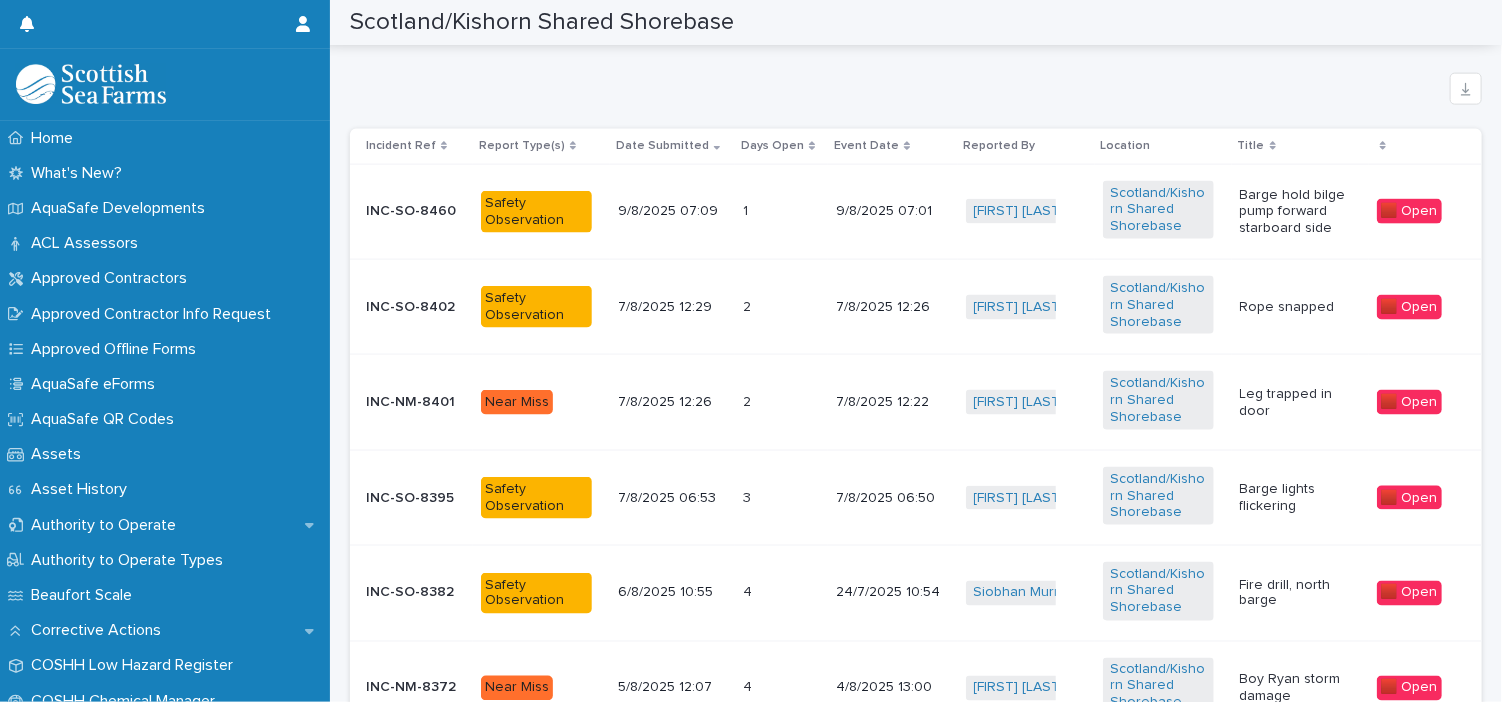 click on "INC-SO-8382" at bounding box center [415, 593] 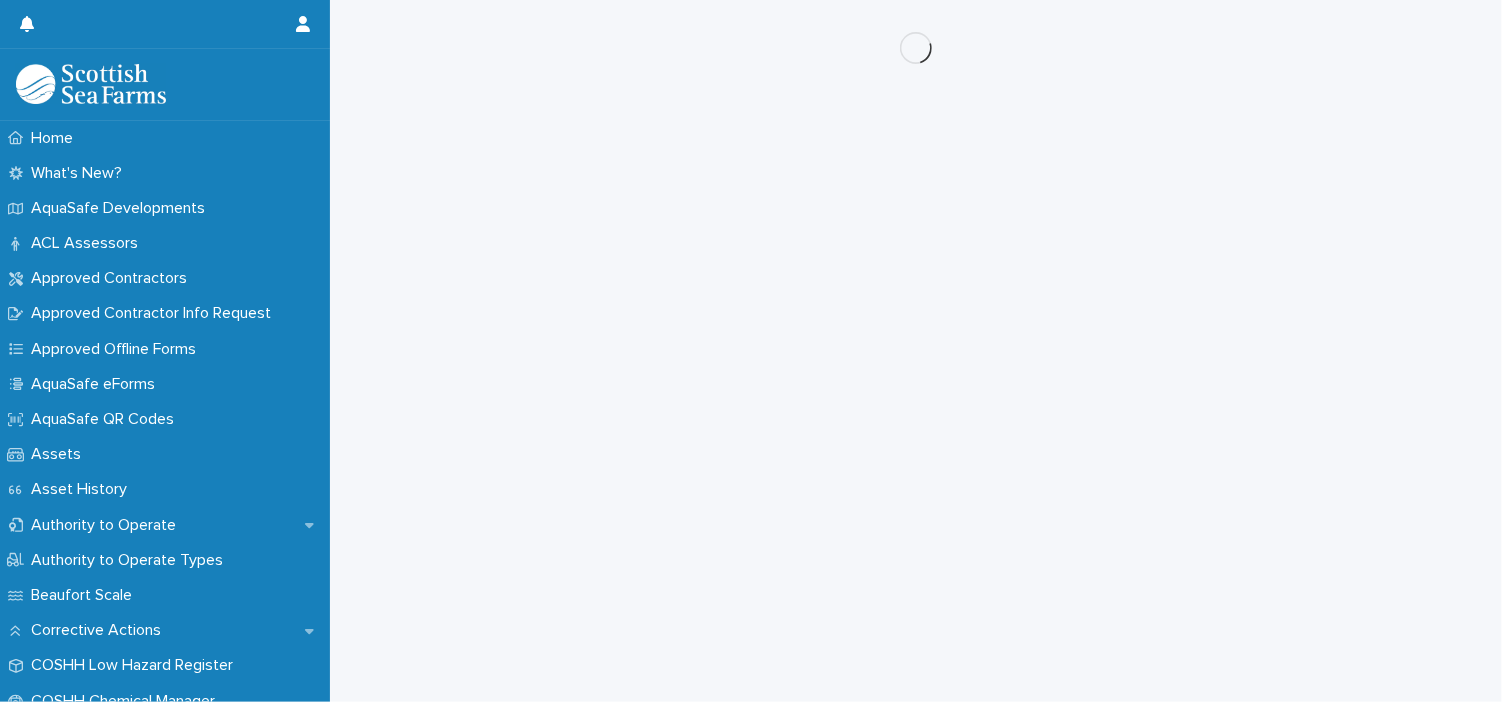 scroll, scrollTop: 0, scrollLeft: 0, axis: both 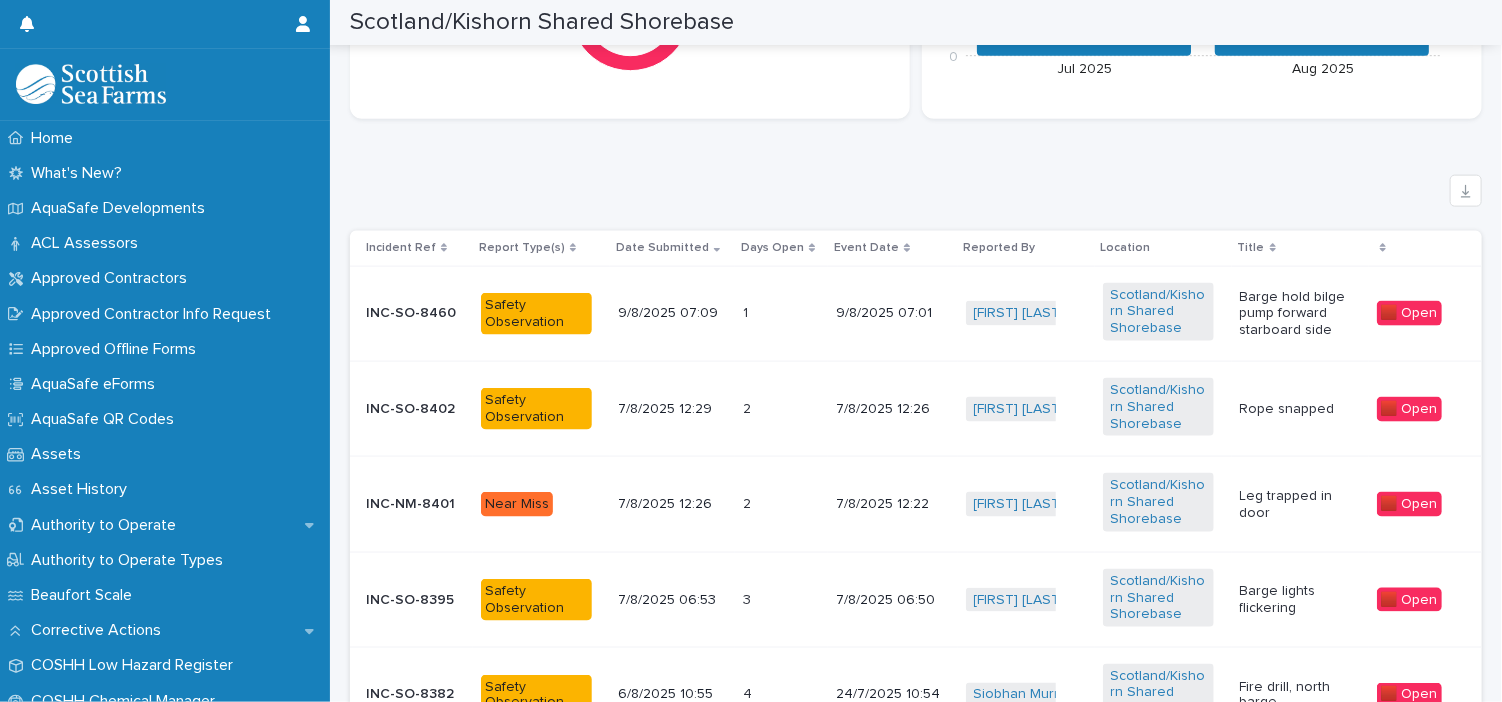 click on "INC-NM-8401" at bounding box center [415, 504] 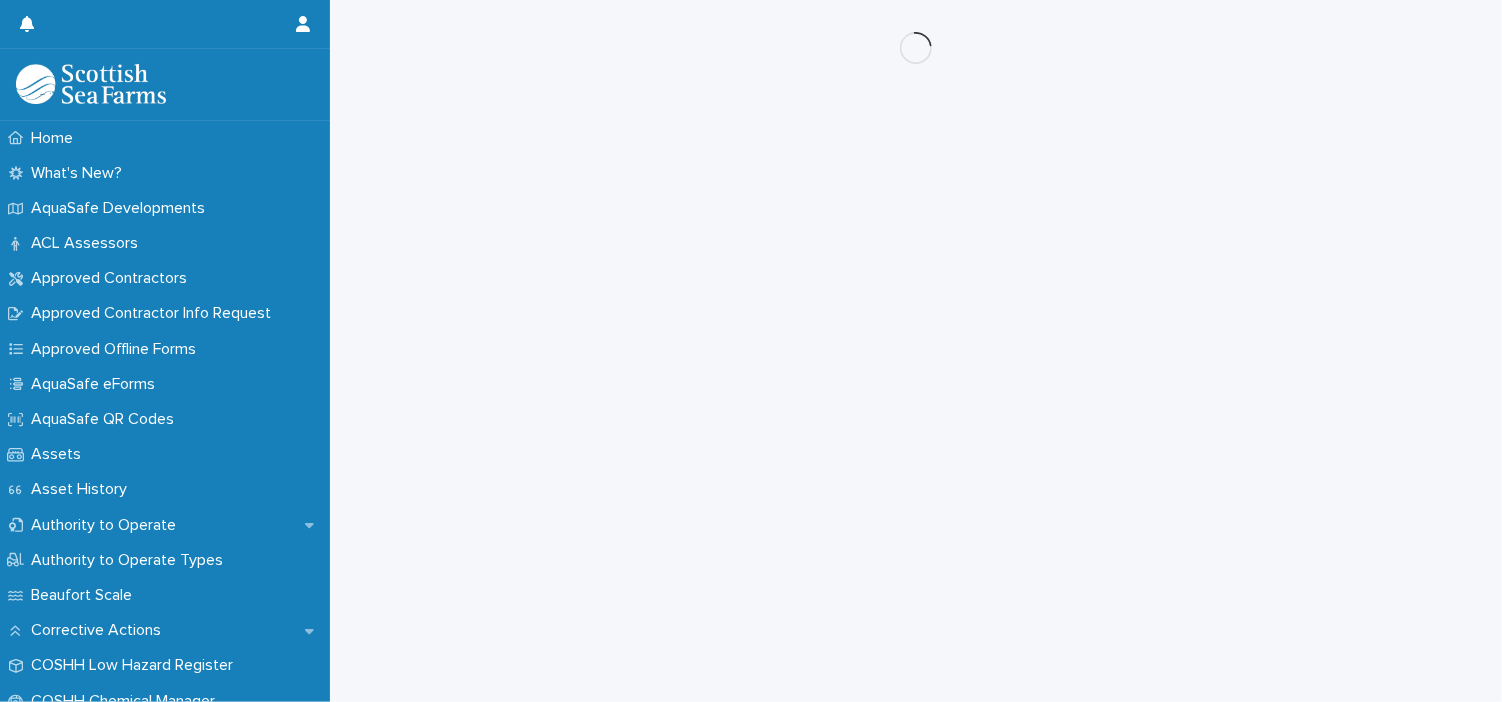 scroll, scrollTop: 0, scrollLeft: 0, axis: both 